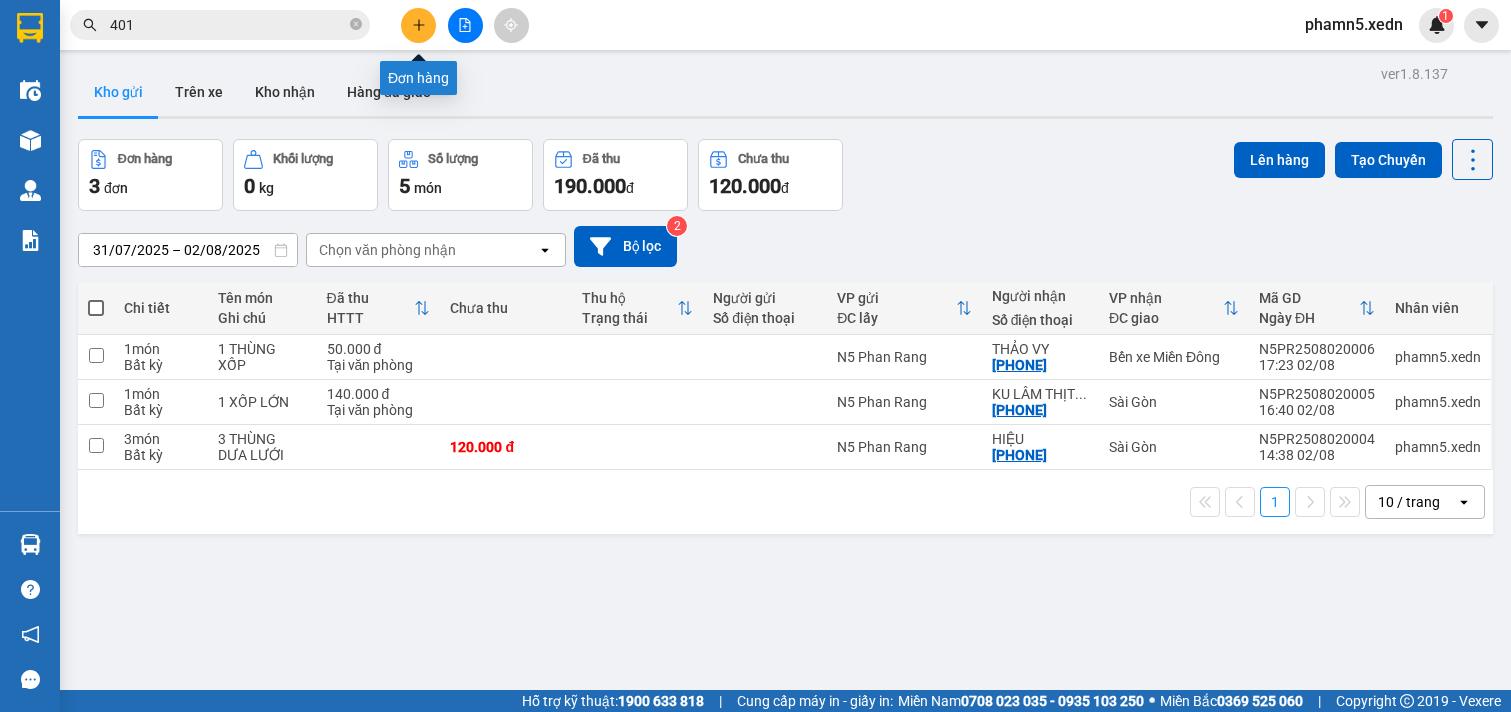 click 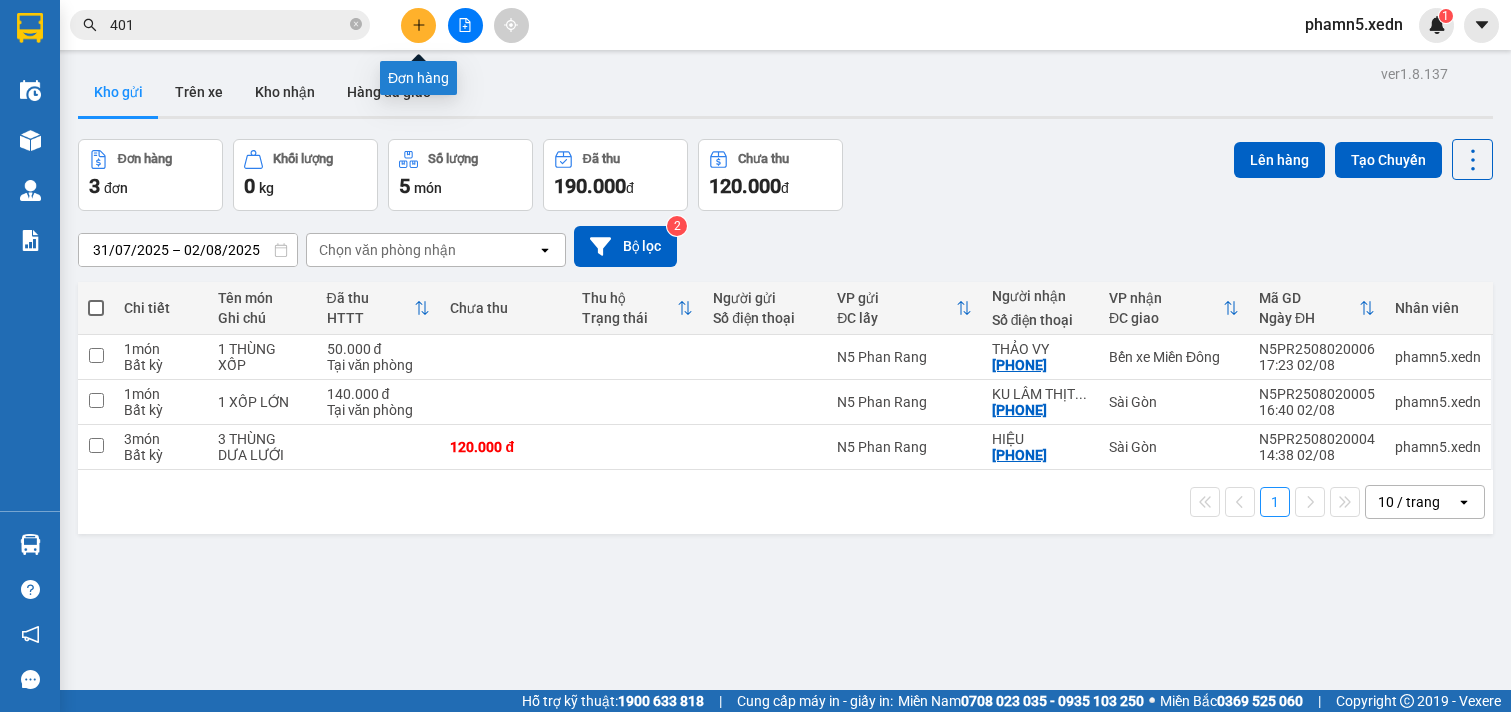 scroll, scrollTop: 0, scrollLeft: 0, axis: both 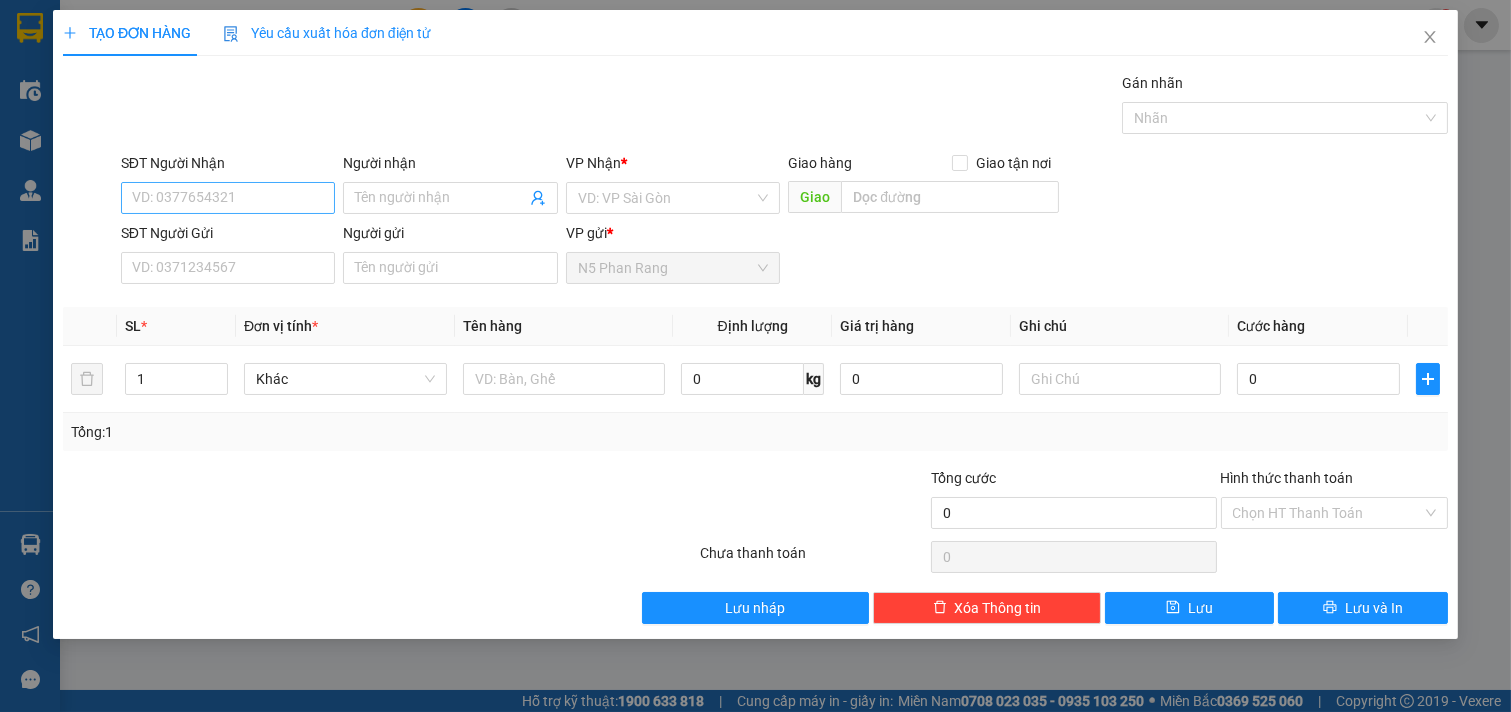 click on "SĐT Người Nhận" at bounding box center [228, 198] 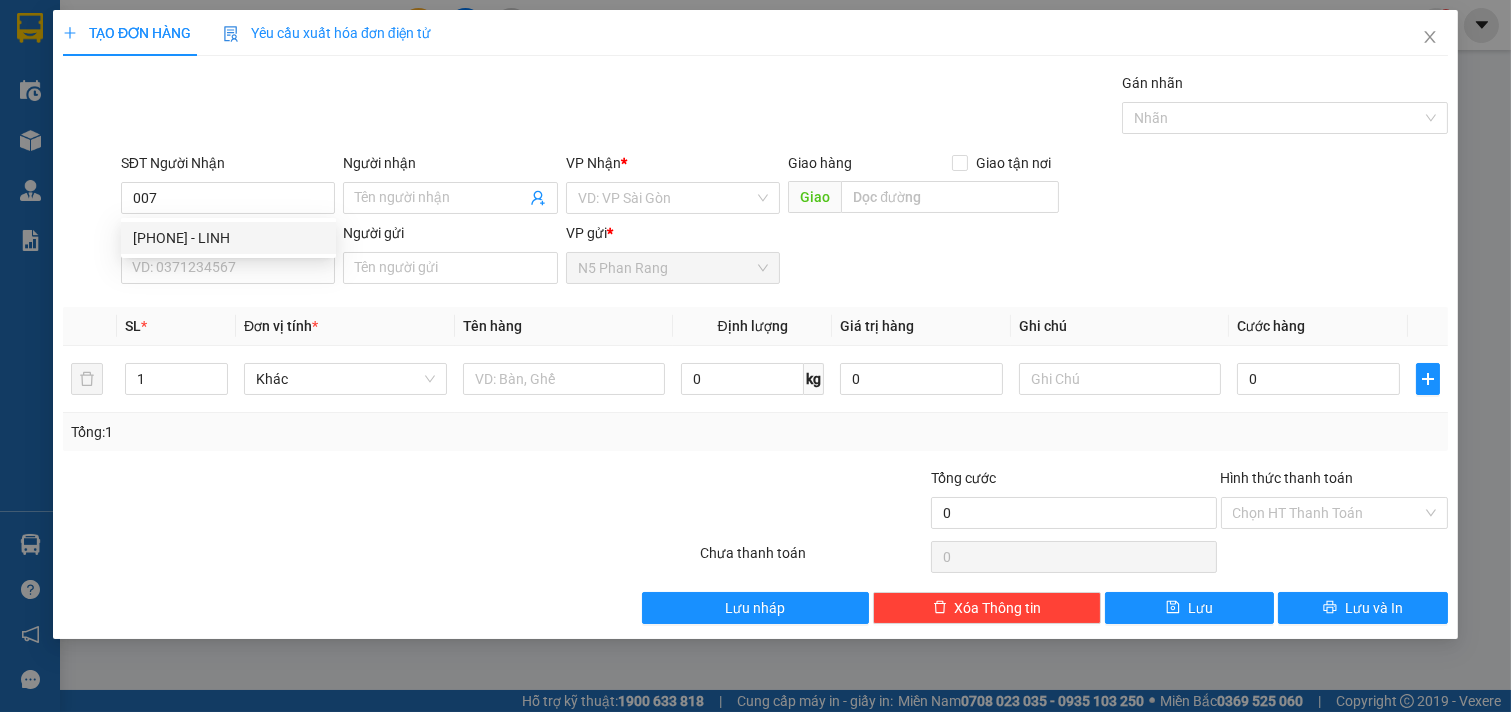 click on "[PHONE] - LINH" at bounding box center [228, 238] 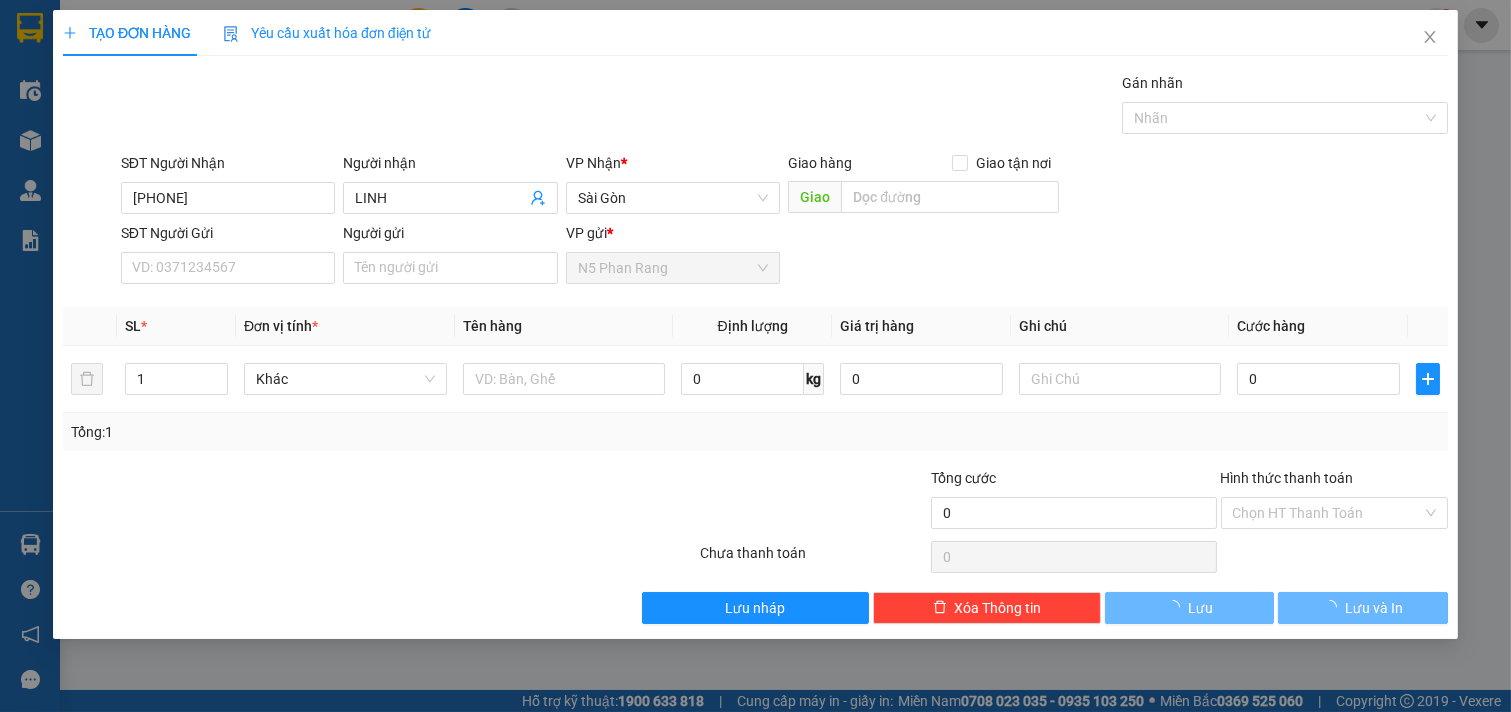type on "30.000" 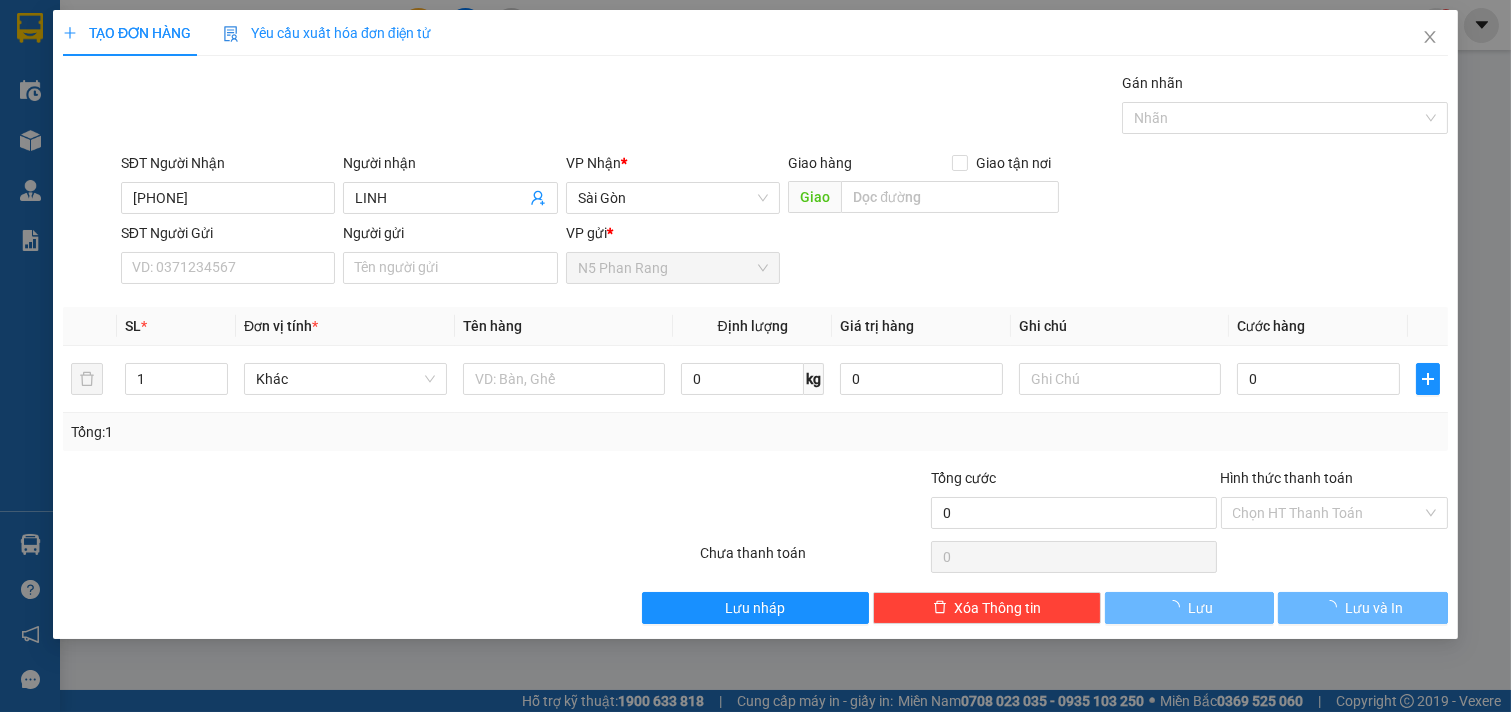 type on "30.000" 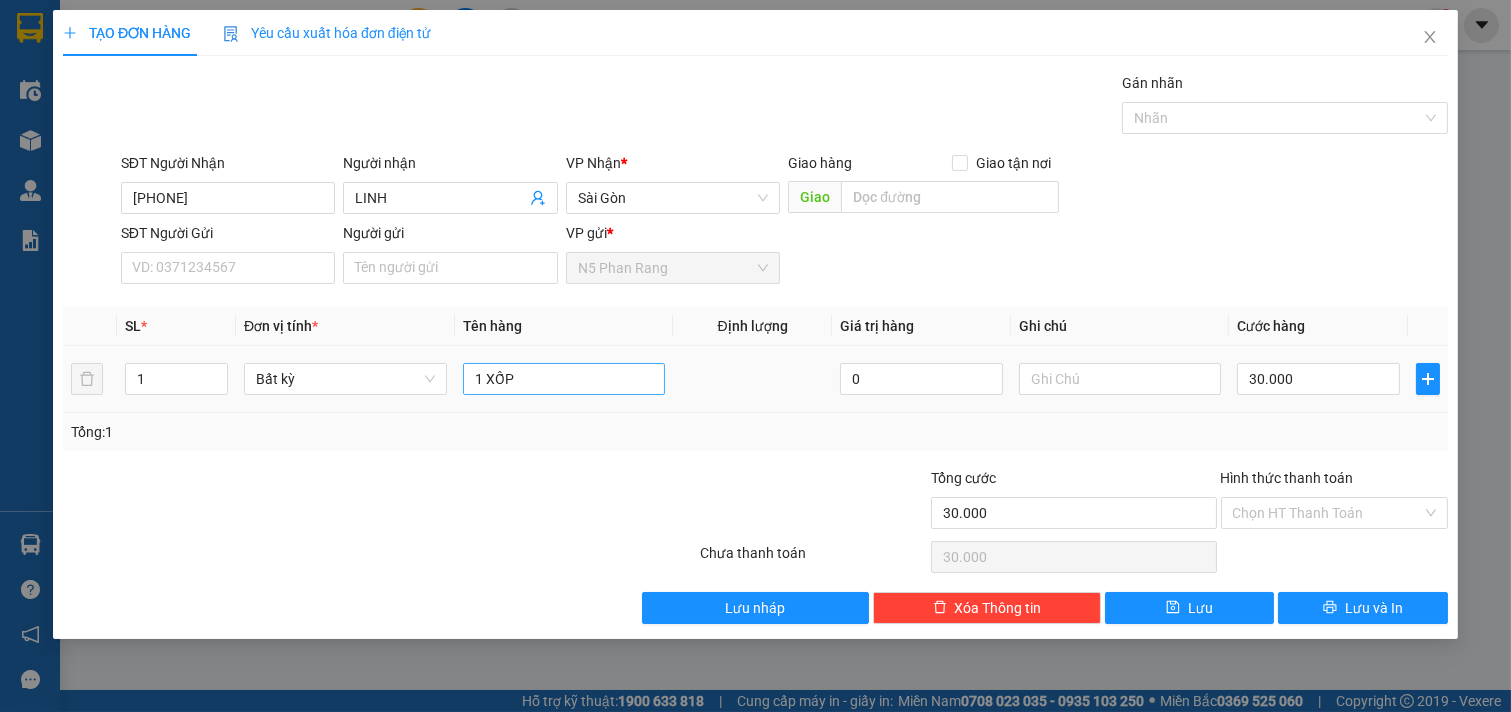 type on "[PHONE]" 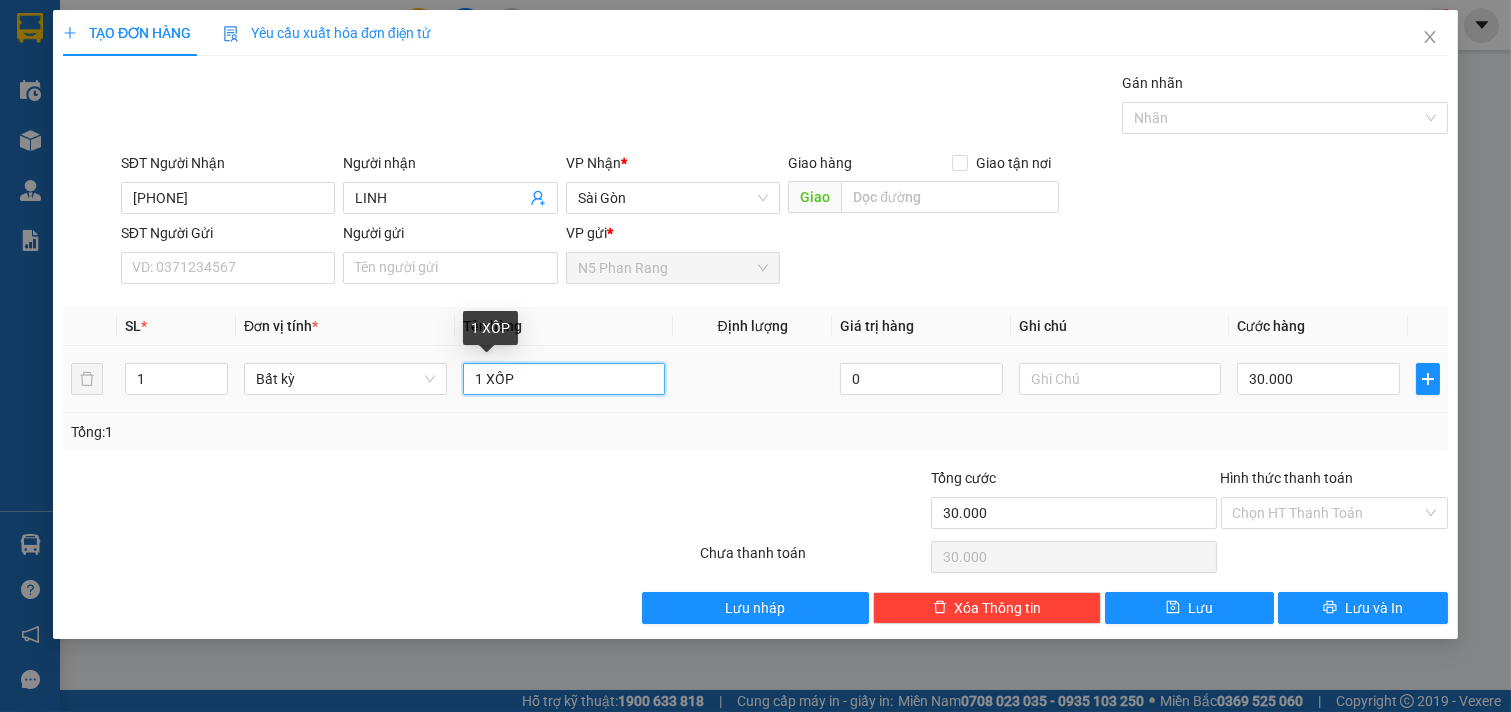 click on "1 XỐP" at bounding box center [564, 379] 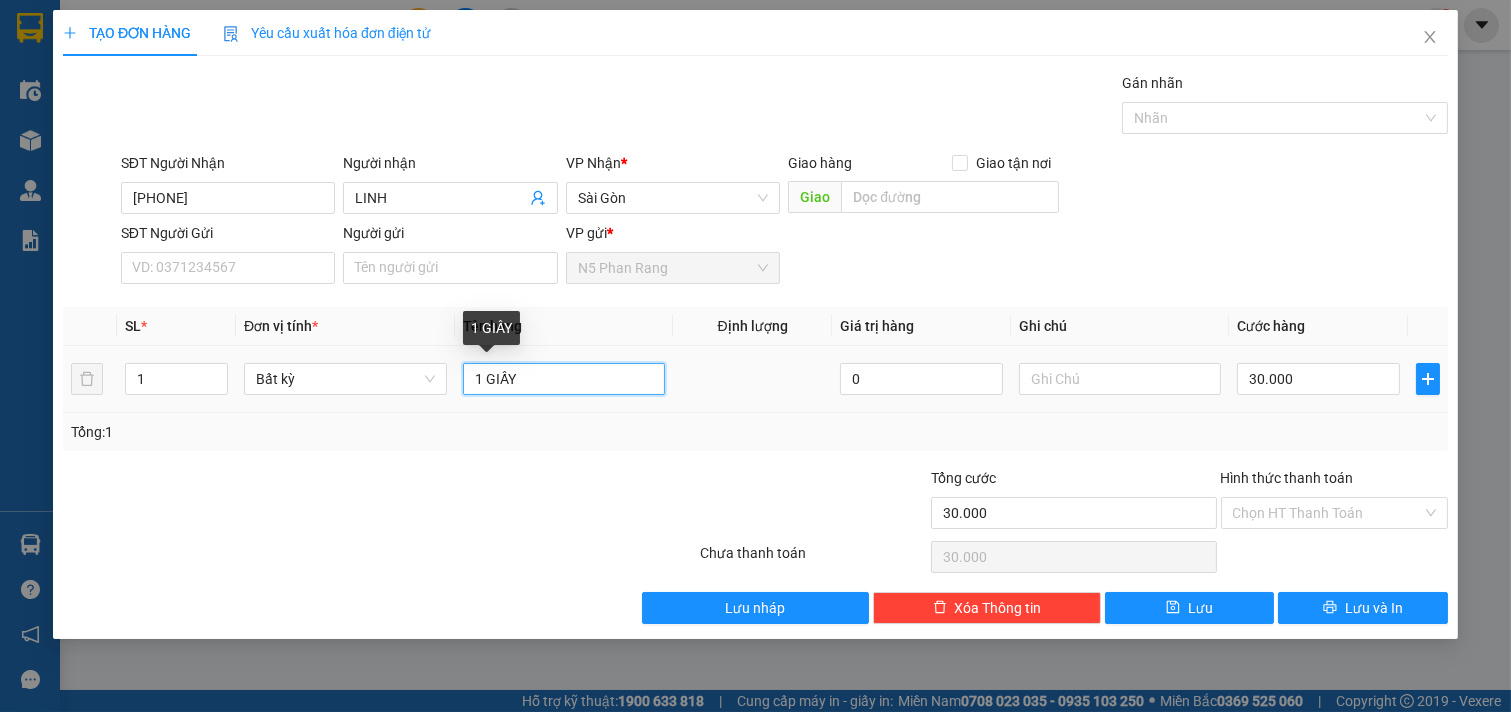 click on "1 GIẤY" at bounding box center (564, 379) 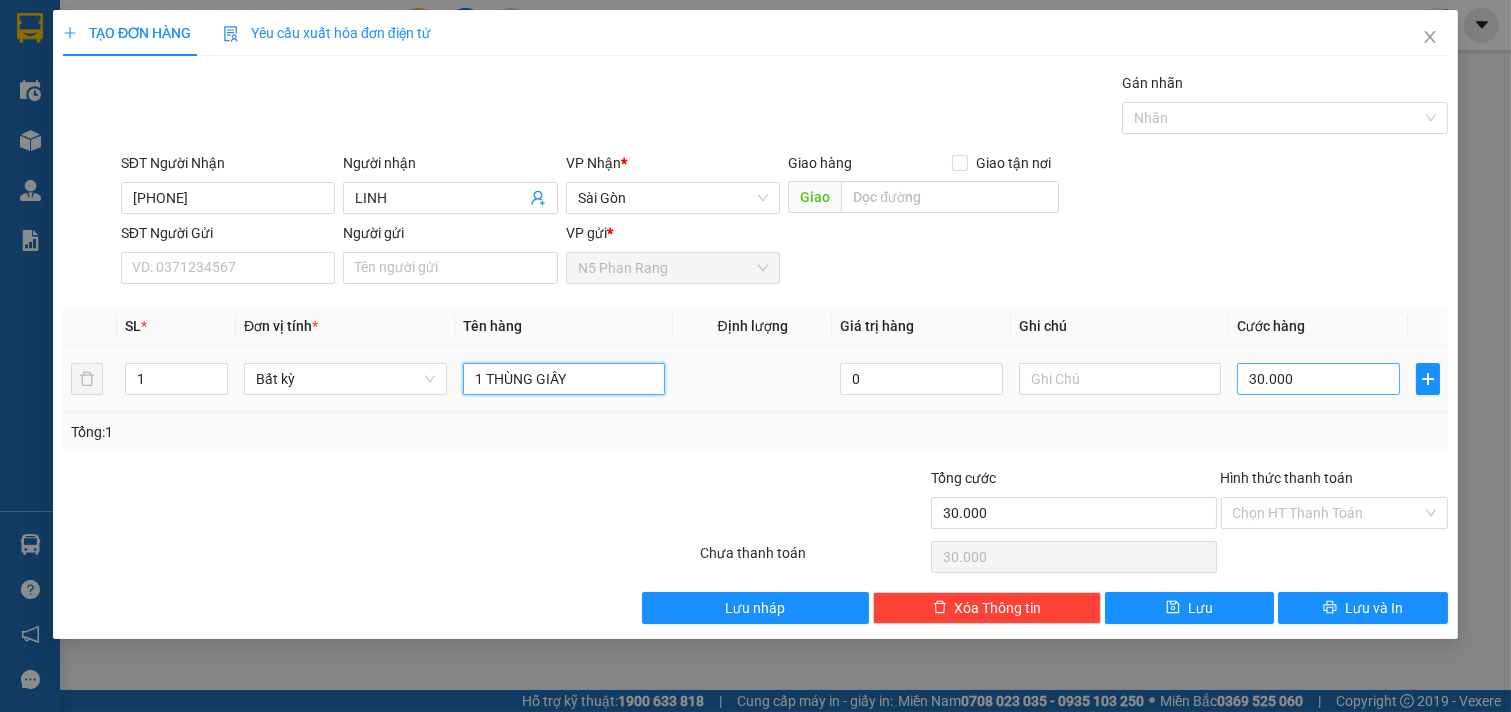 type on "1 THÙNG GIẤY" 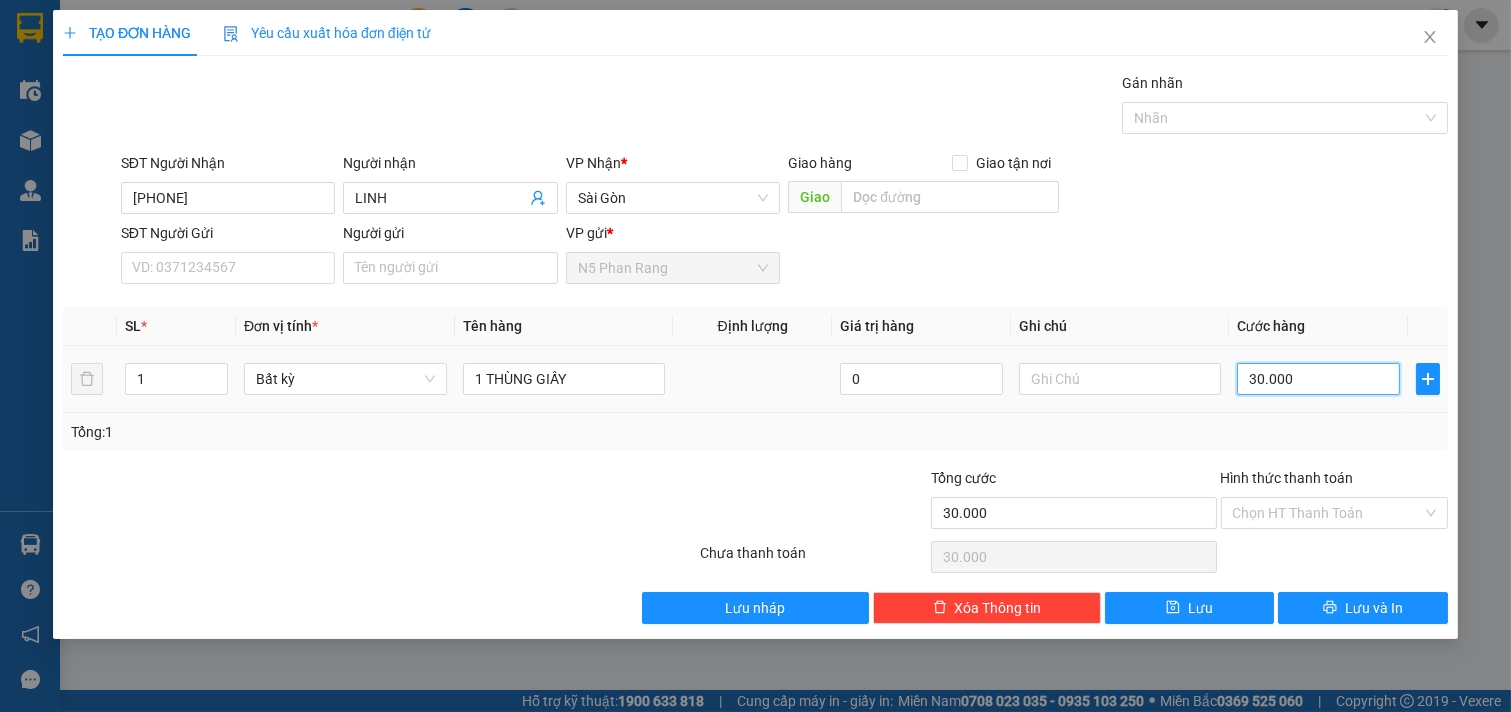 click on "30.000" at bounding box center [1318, 379] 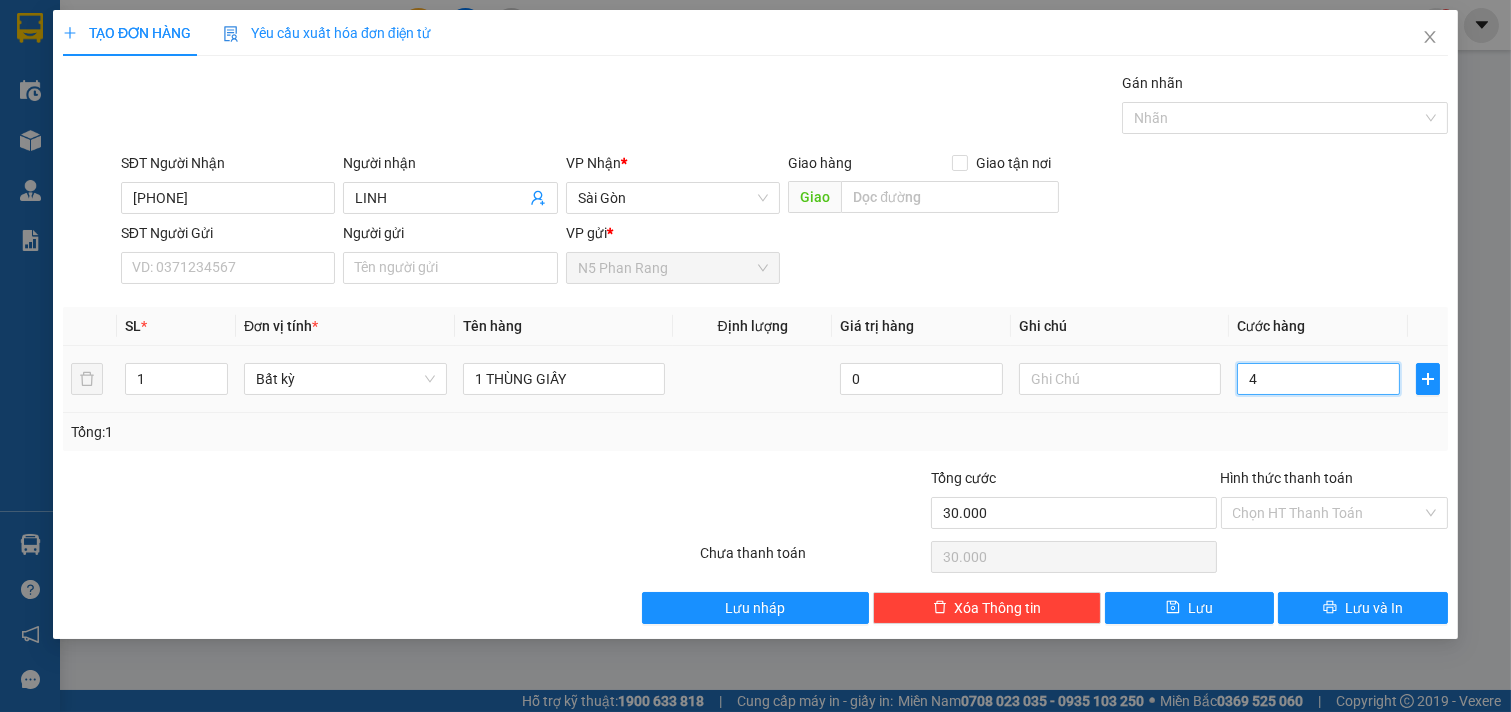 type on "4" 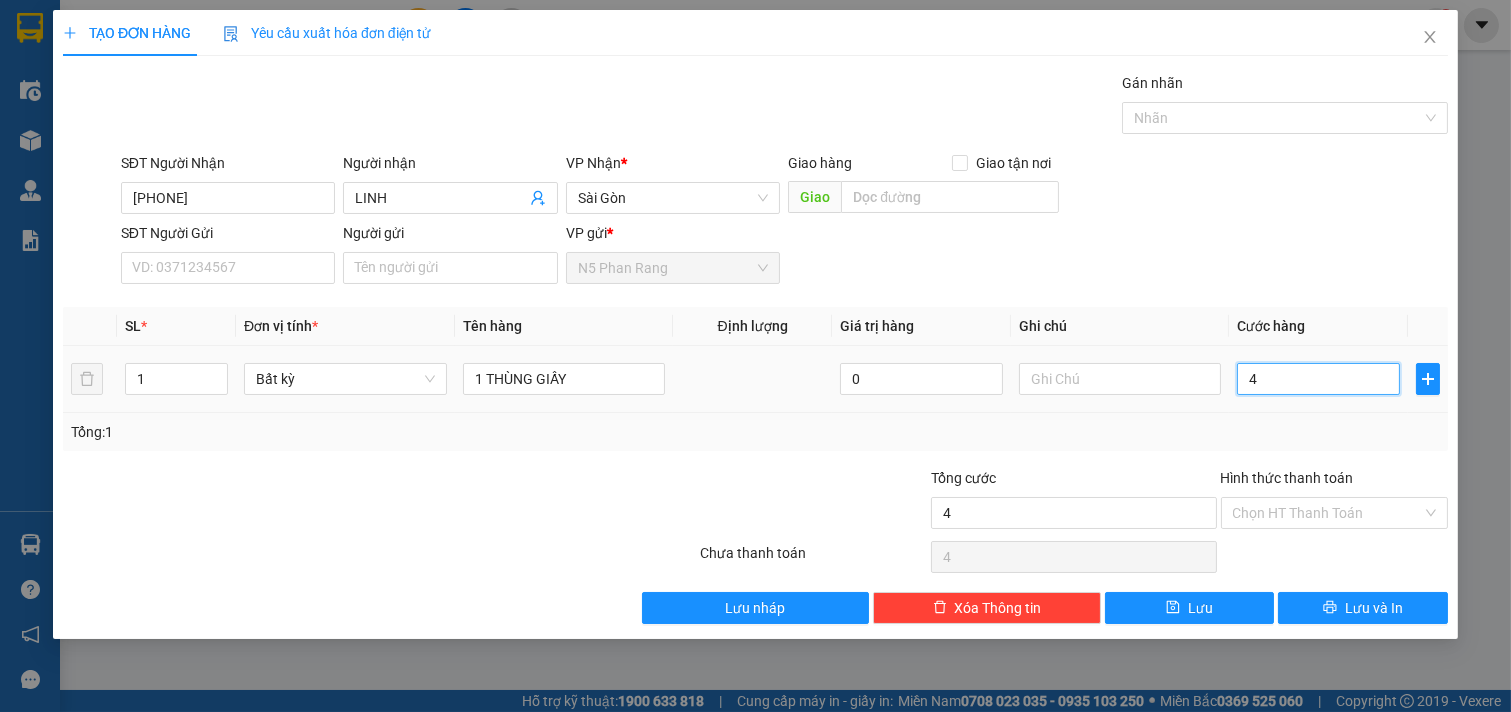 type on "40" 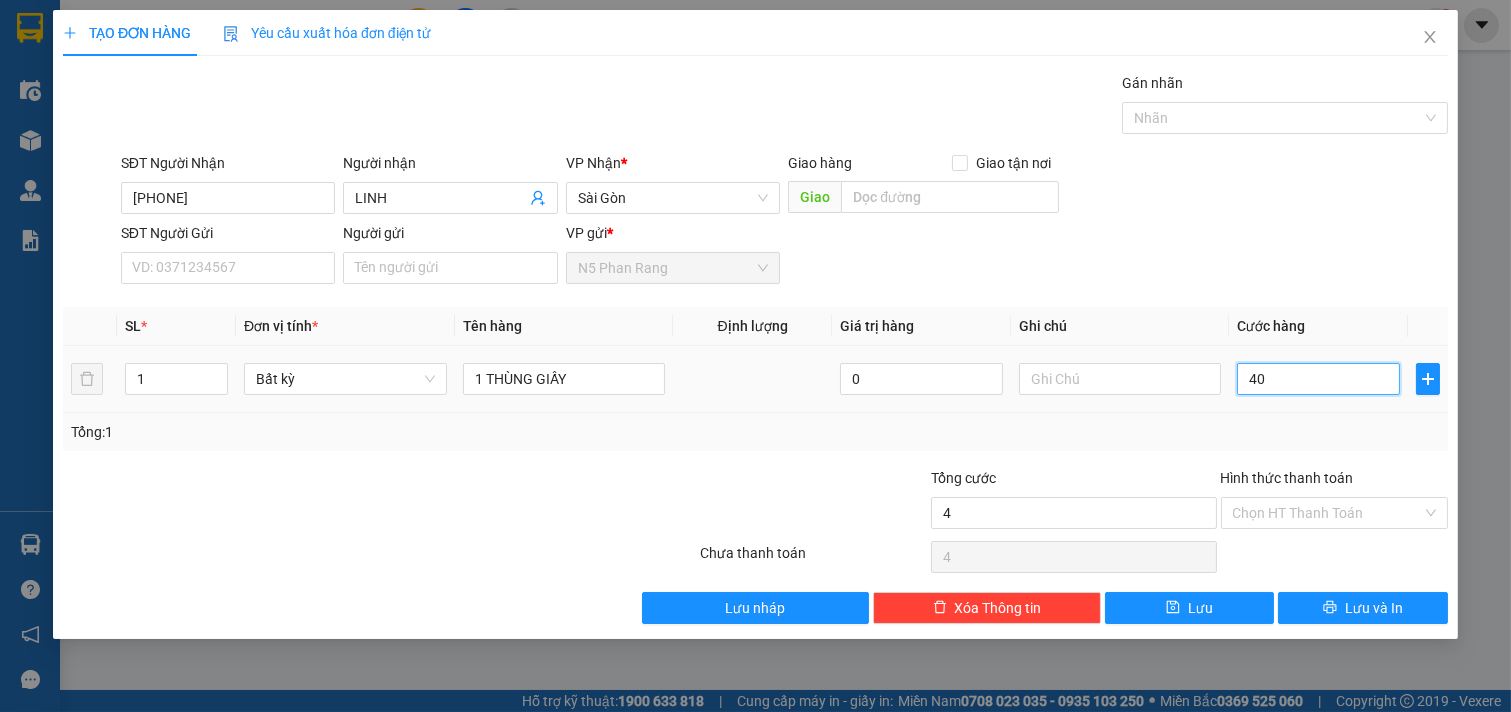 type on "40" 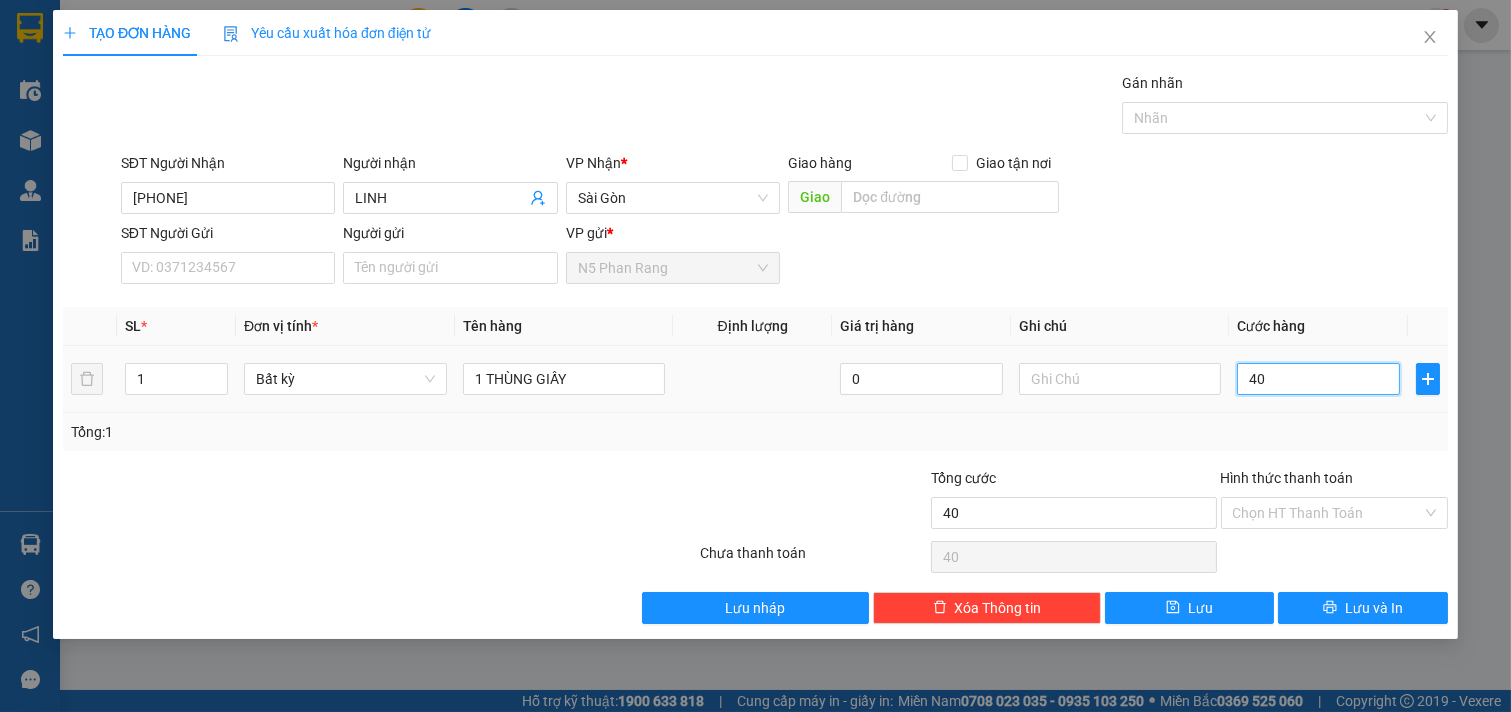 type on "400" 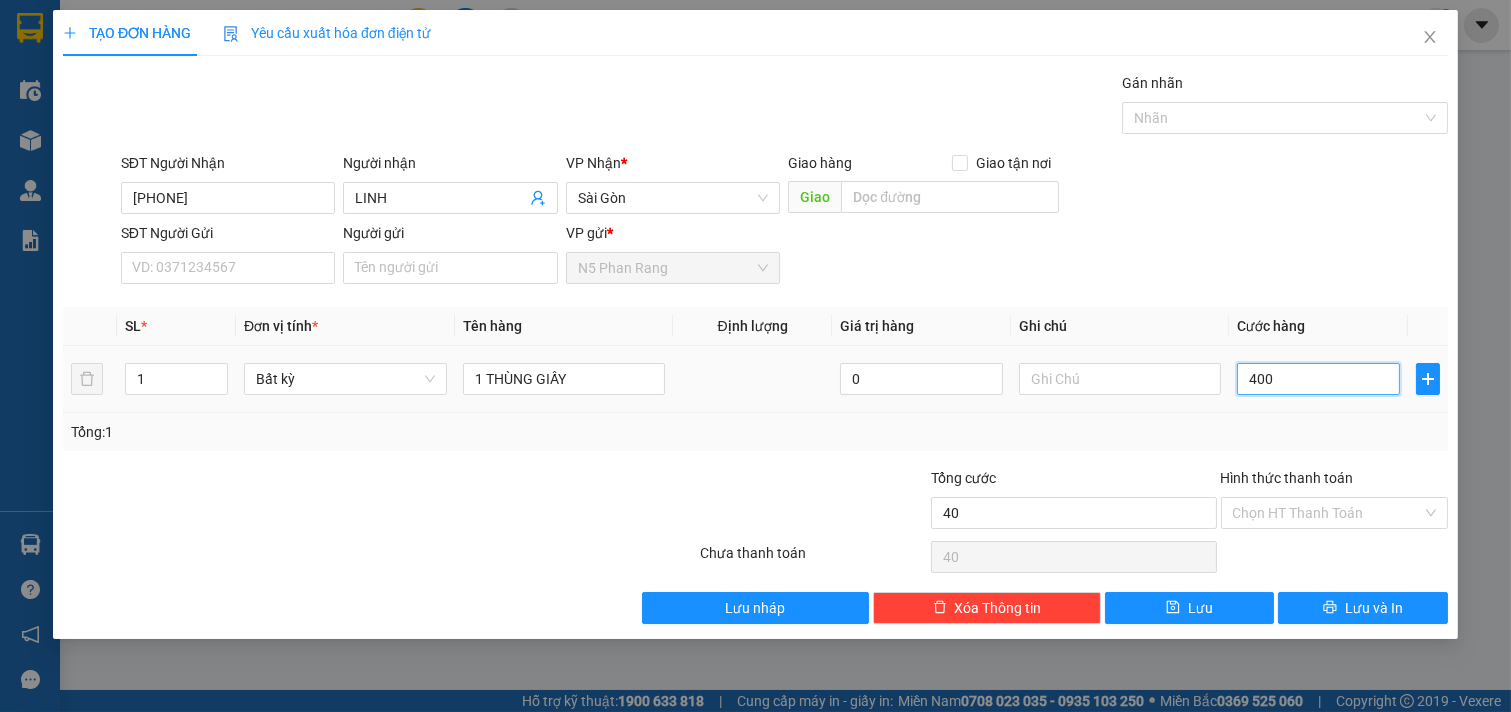 type on "400" 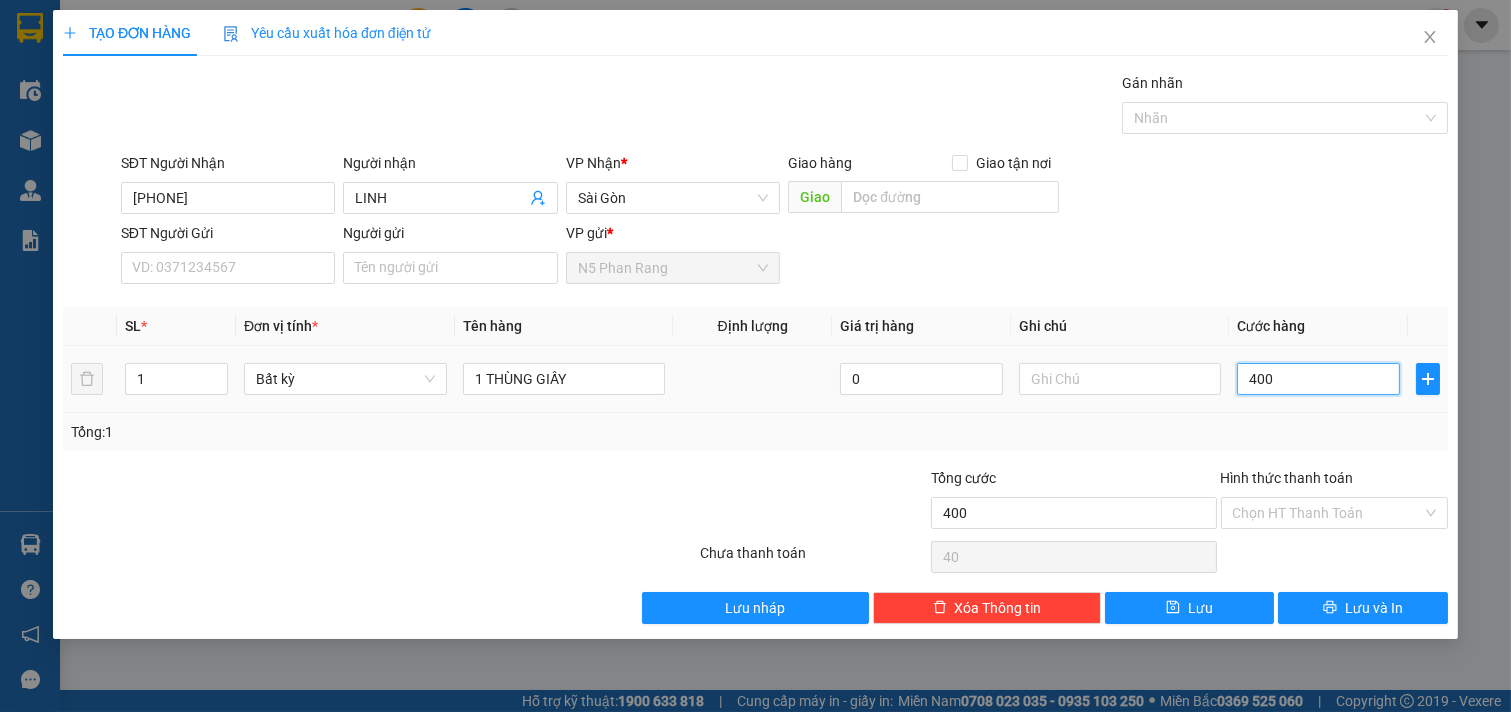 type on "400" 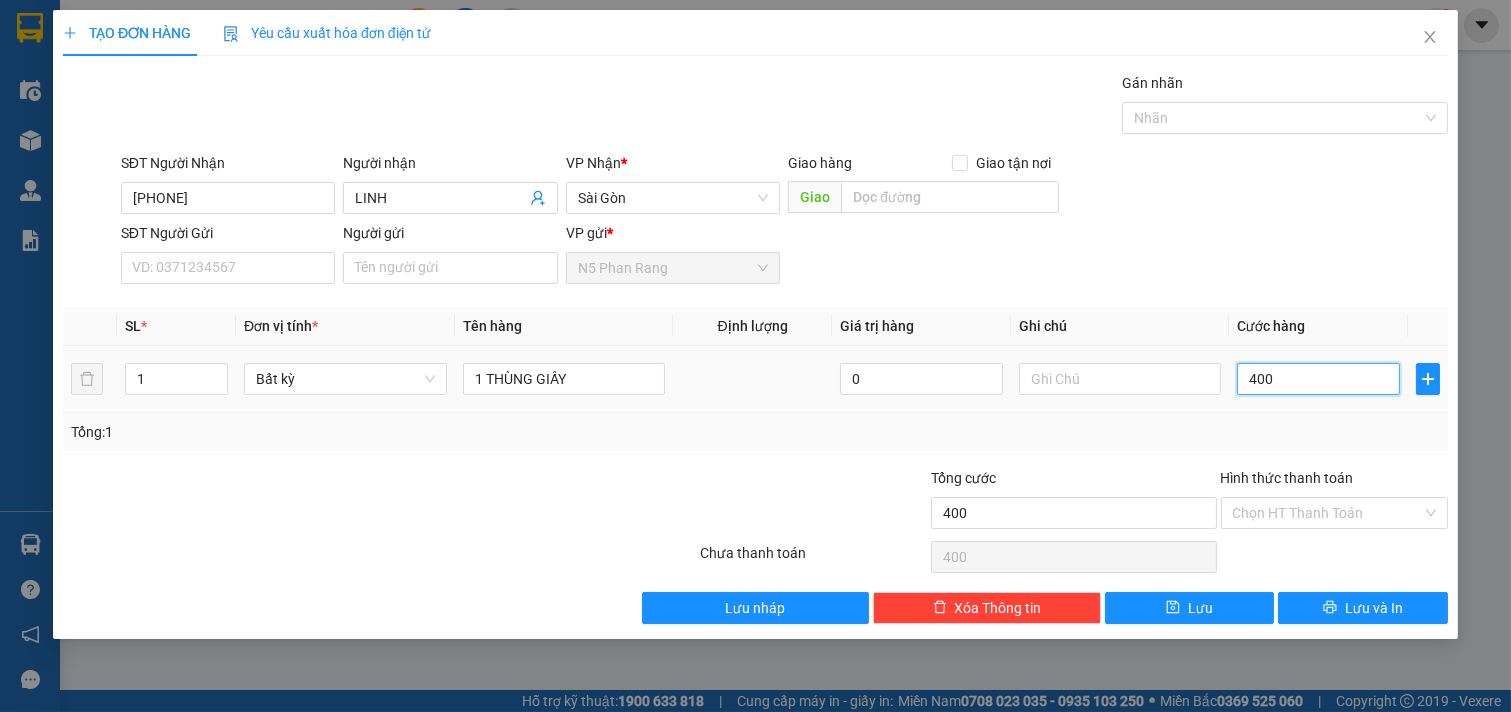 type on "4.000" 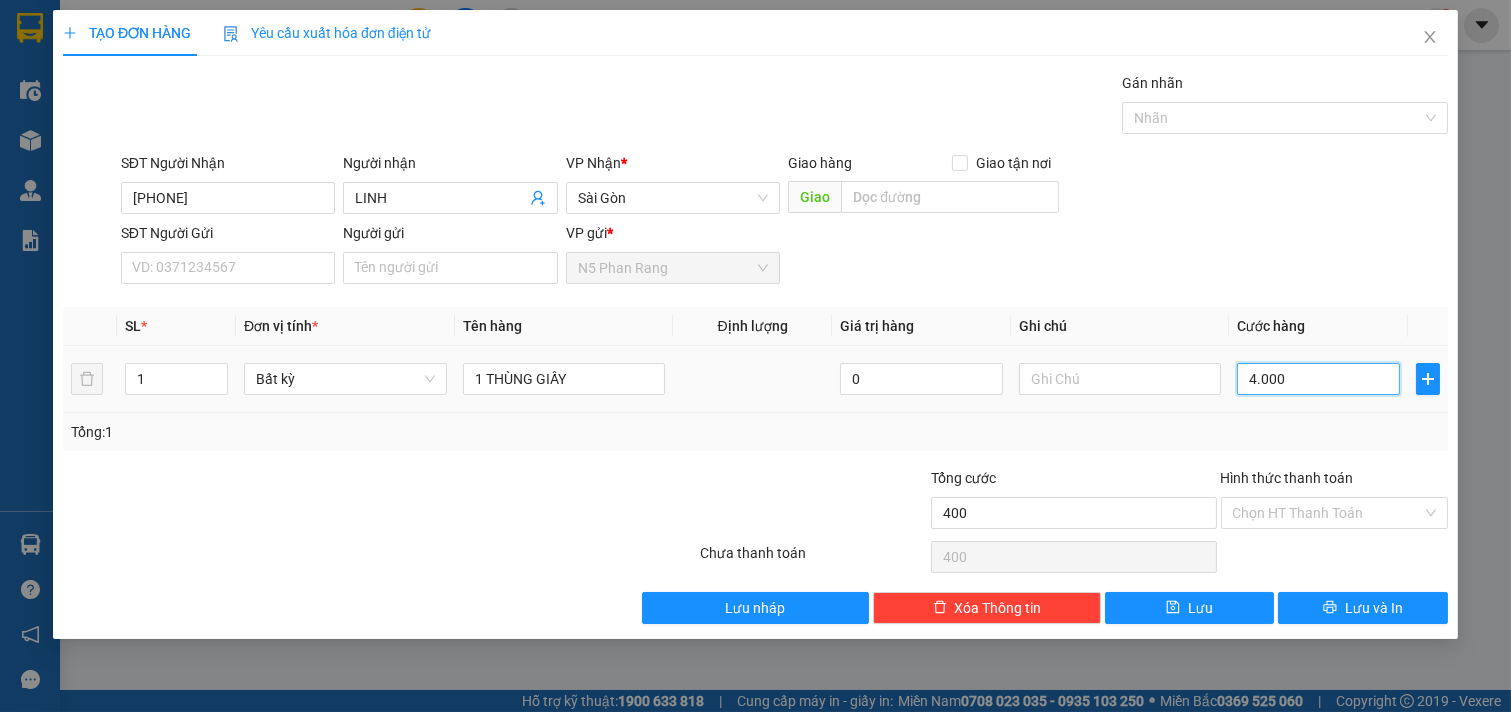 type on "4.000" 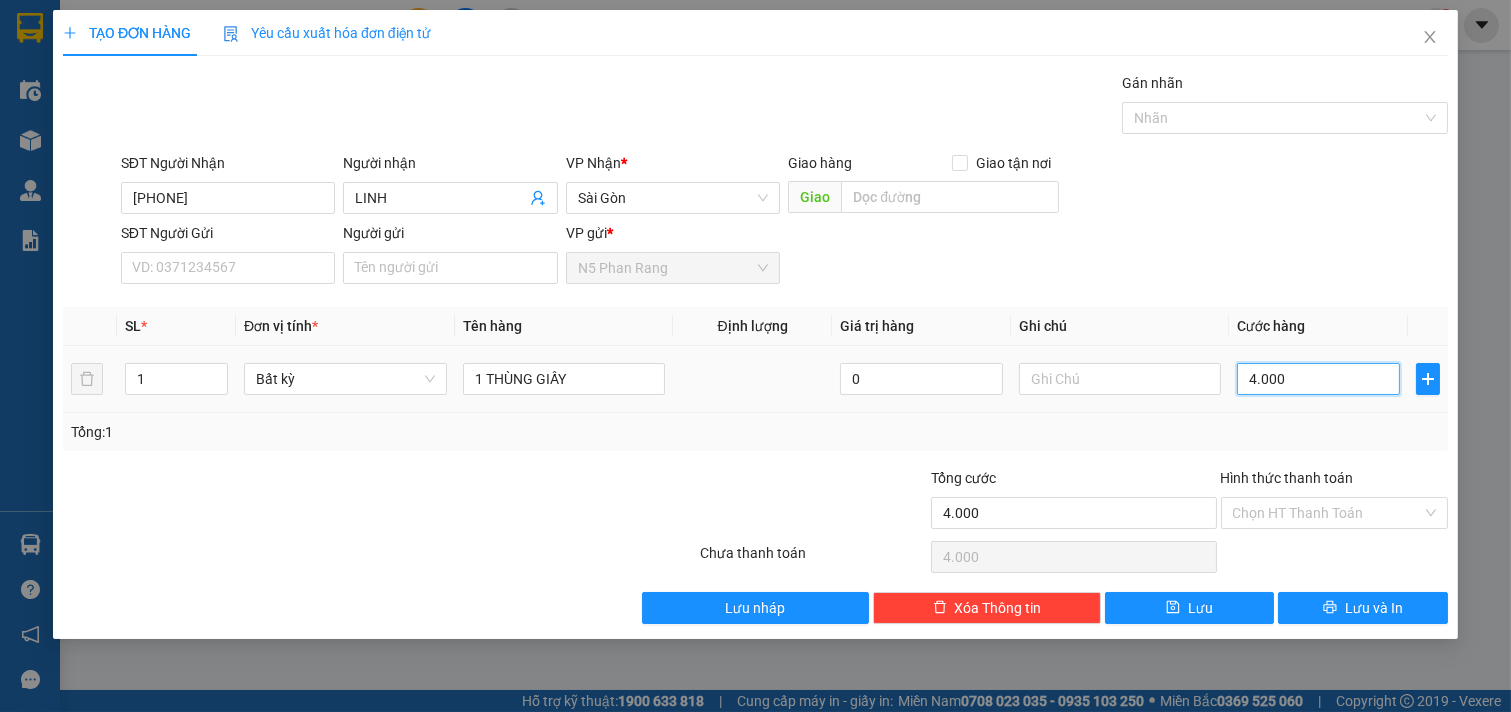 type on "40.000" 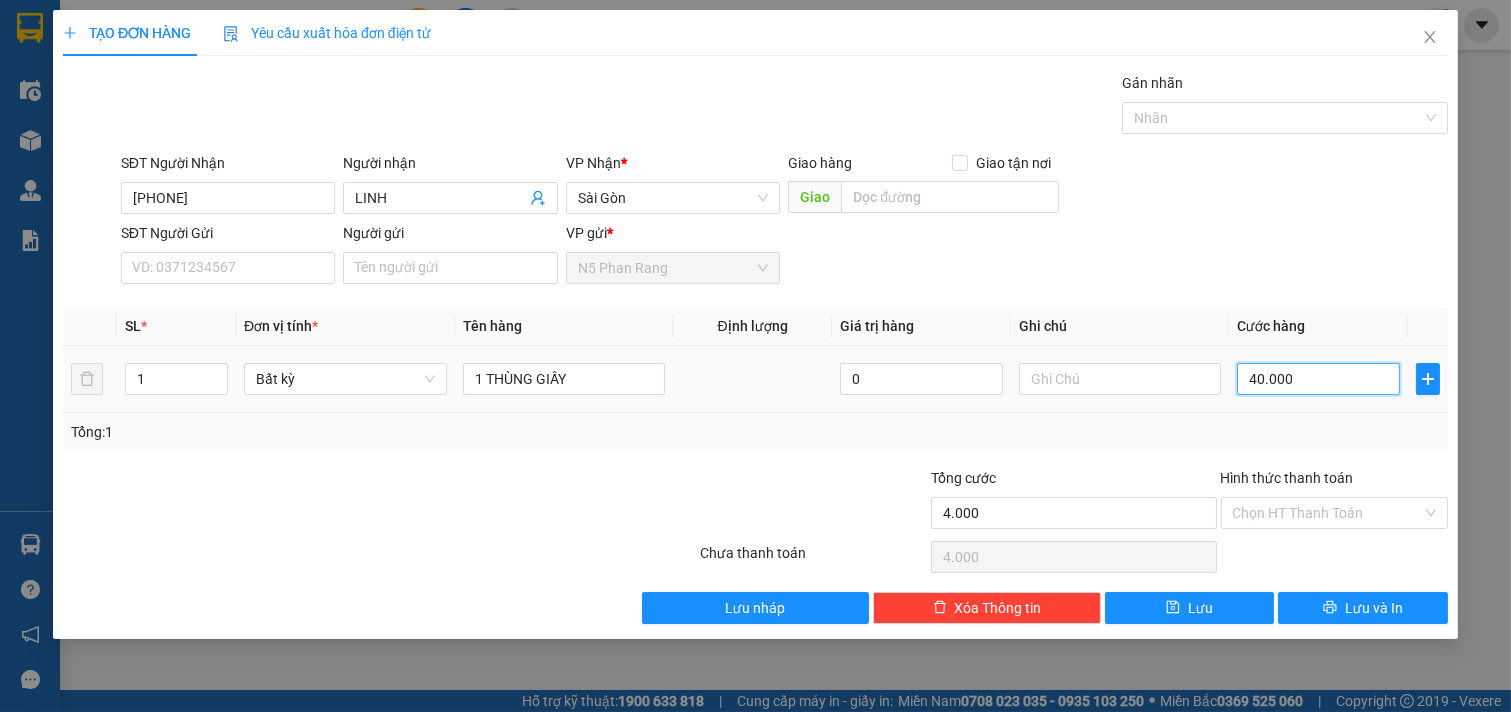 type on "40.000" 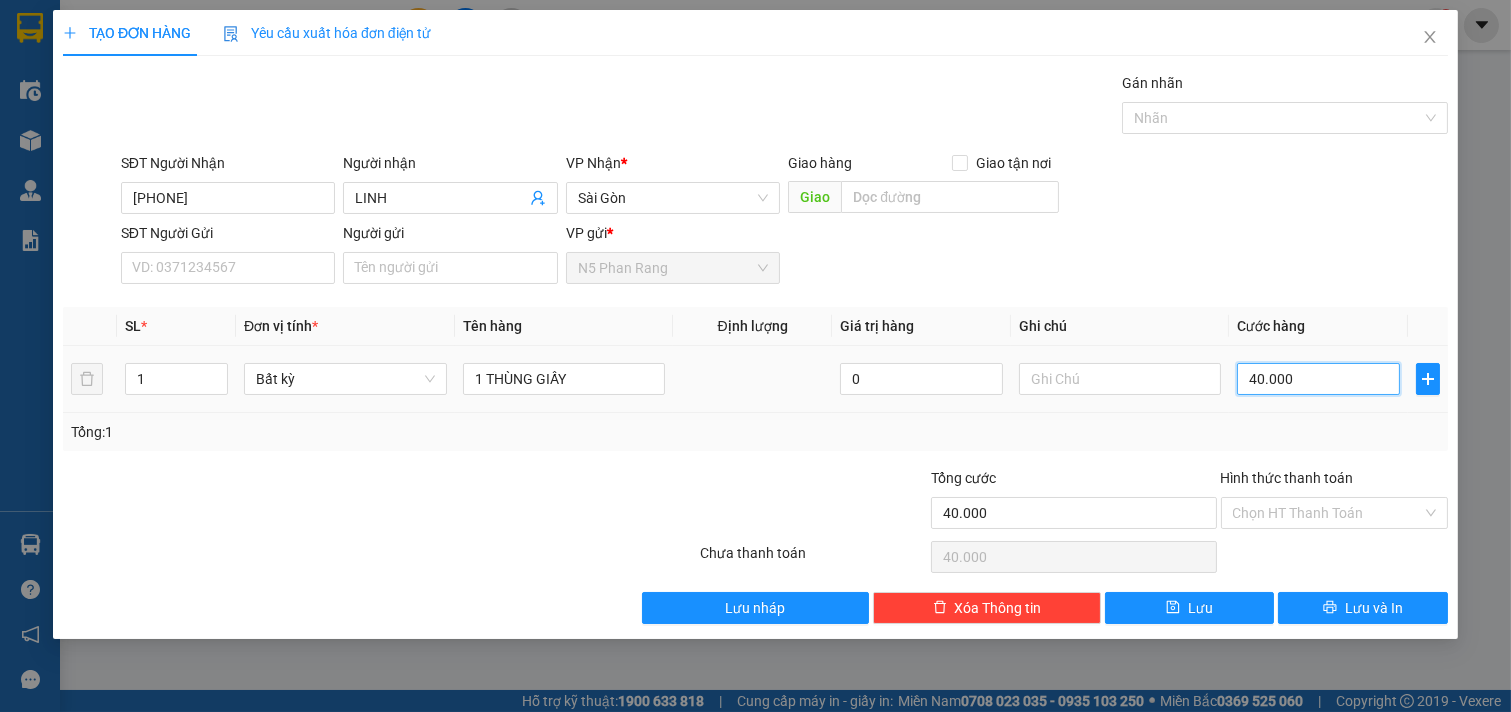 drag, startPoint x: 1291, startPoint y: 375, endPoint x: 1235, endPoint y: 383, distance: 56.568542 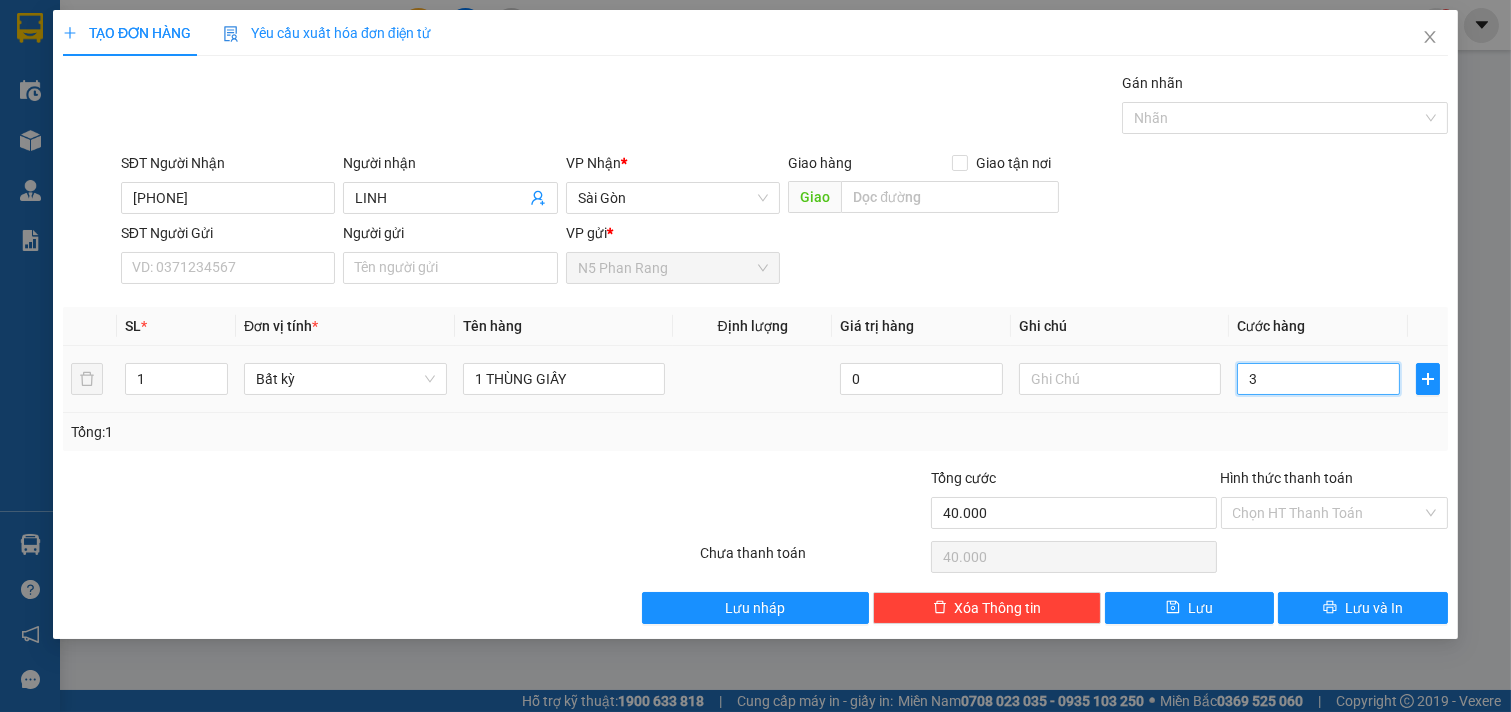 type on "3" 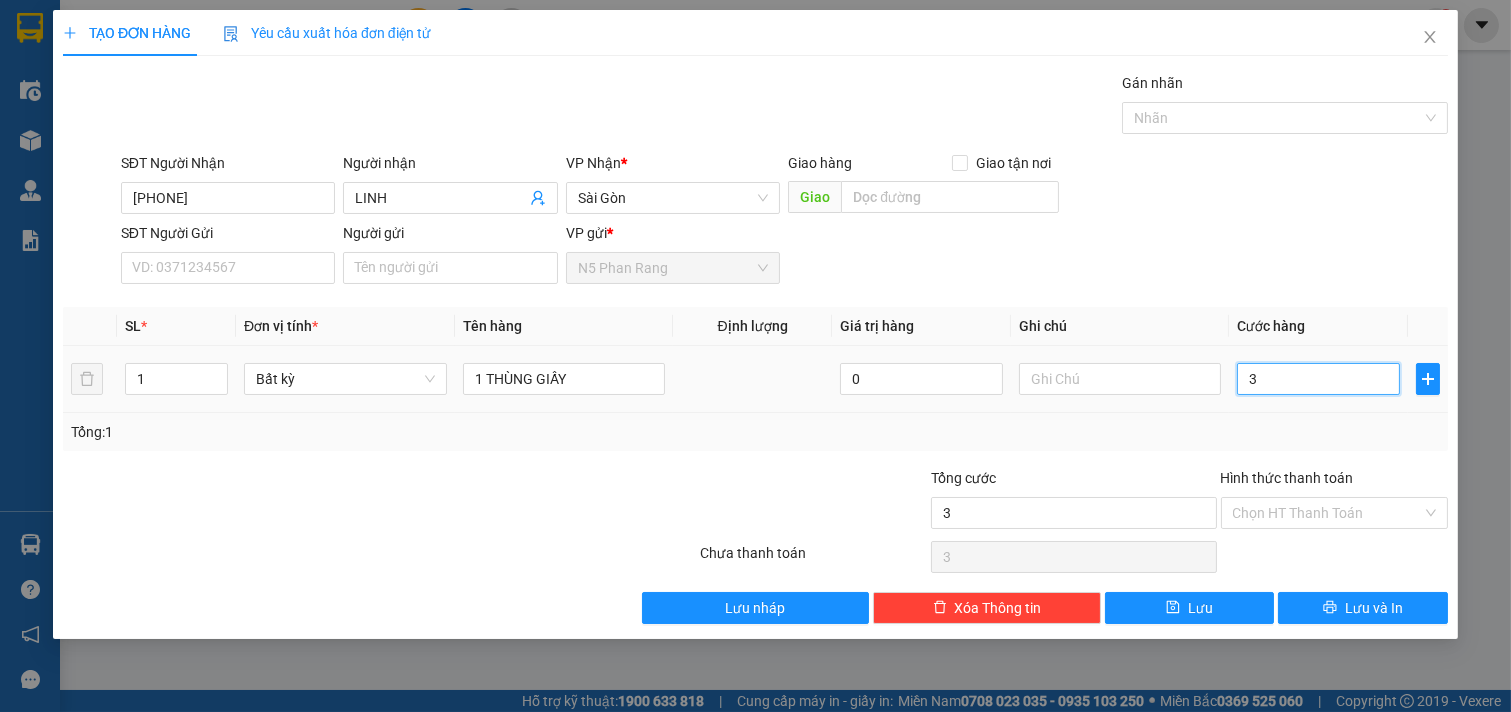 type on "30" 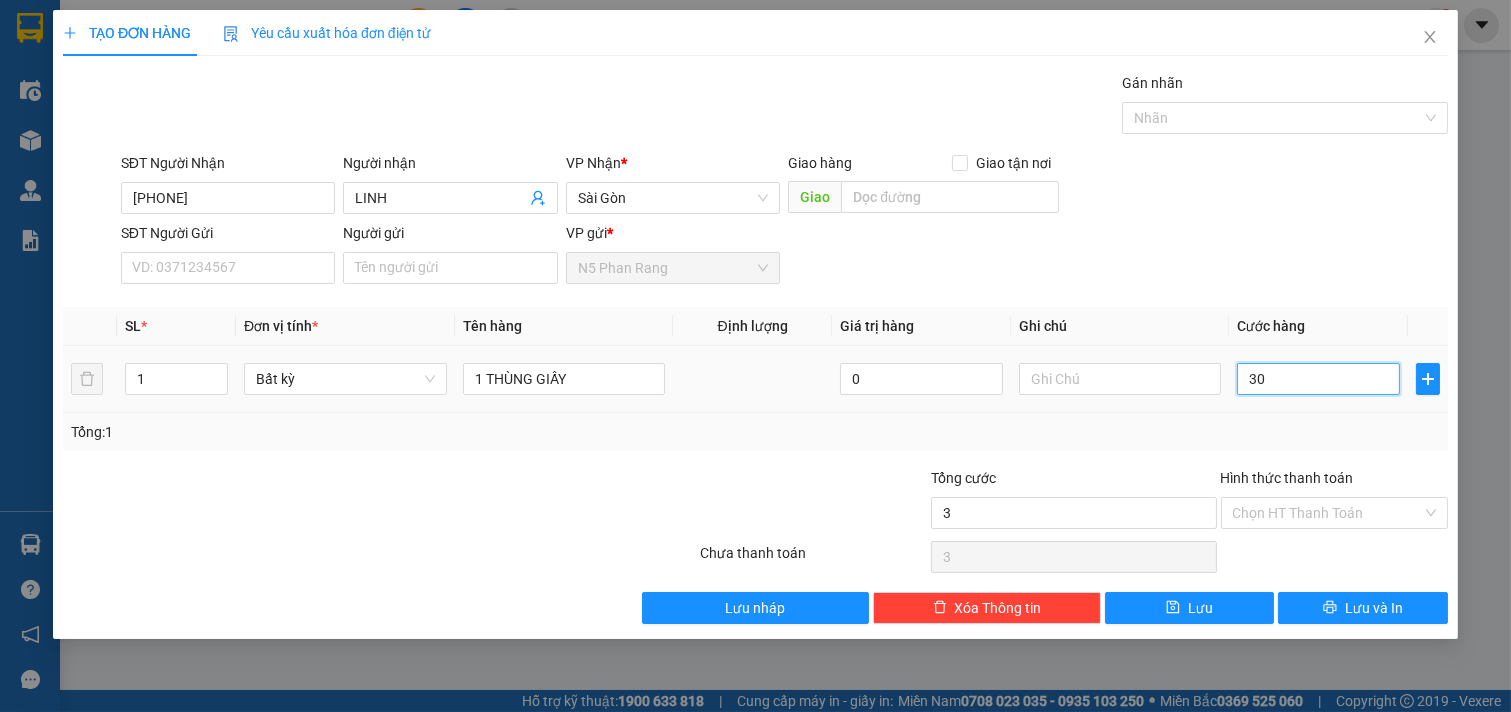 type on "30" 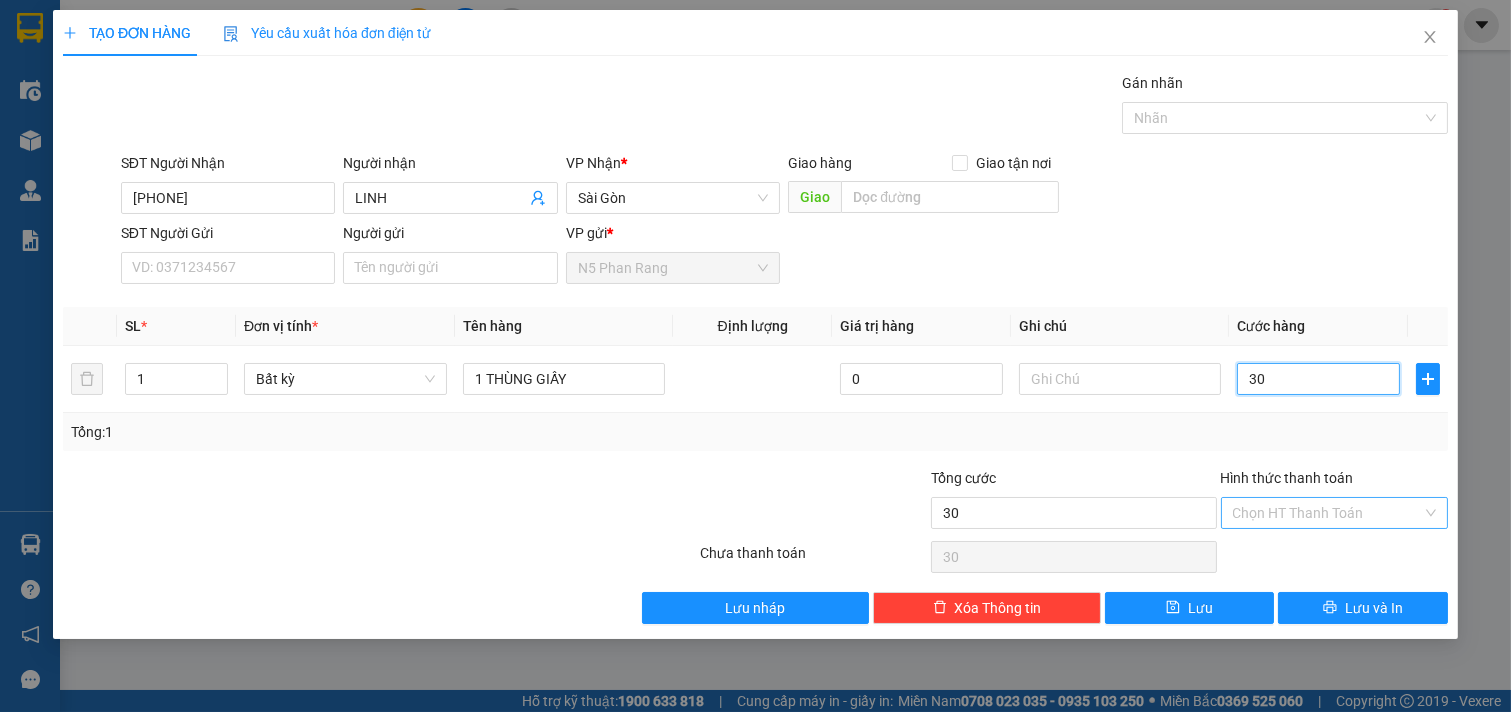 type on "30" 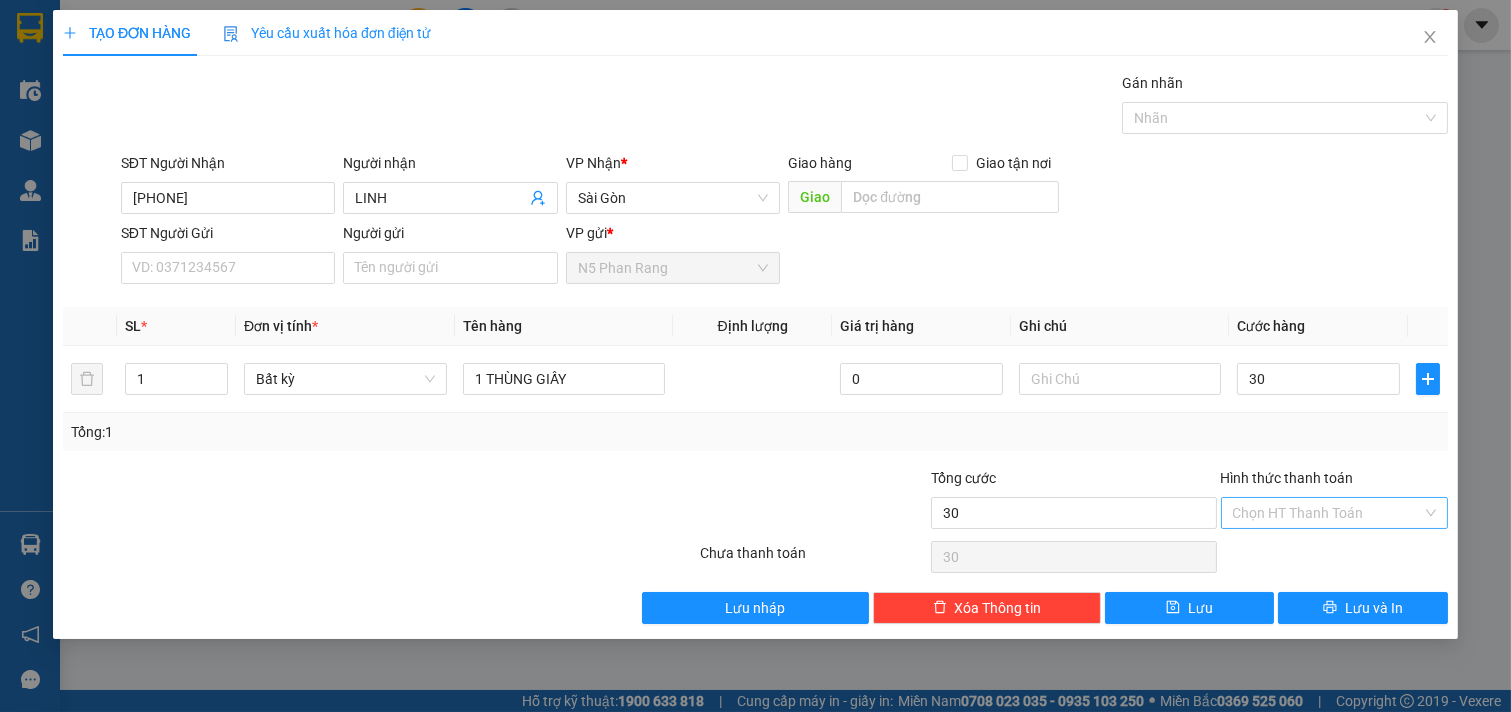 type on "30.000" 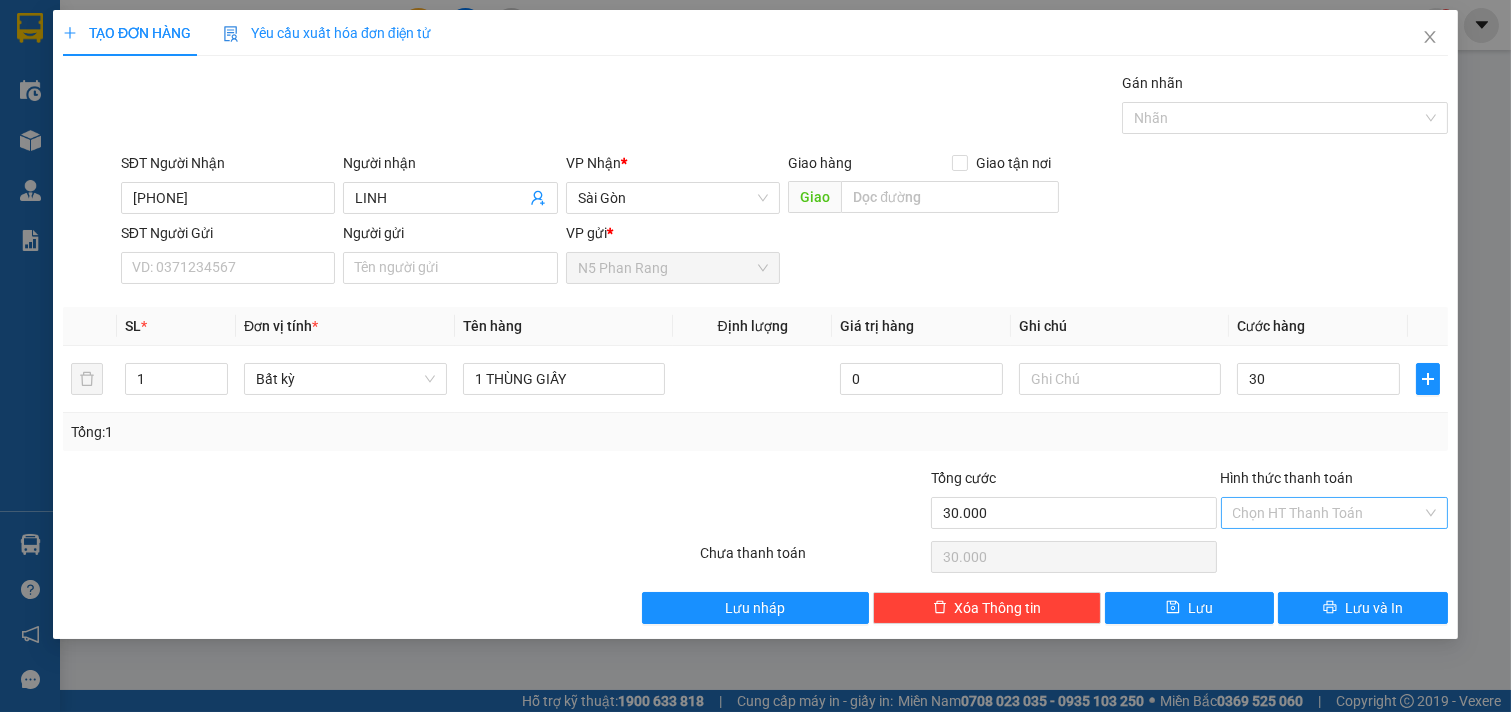type on "30.000" 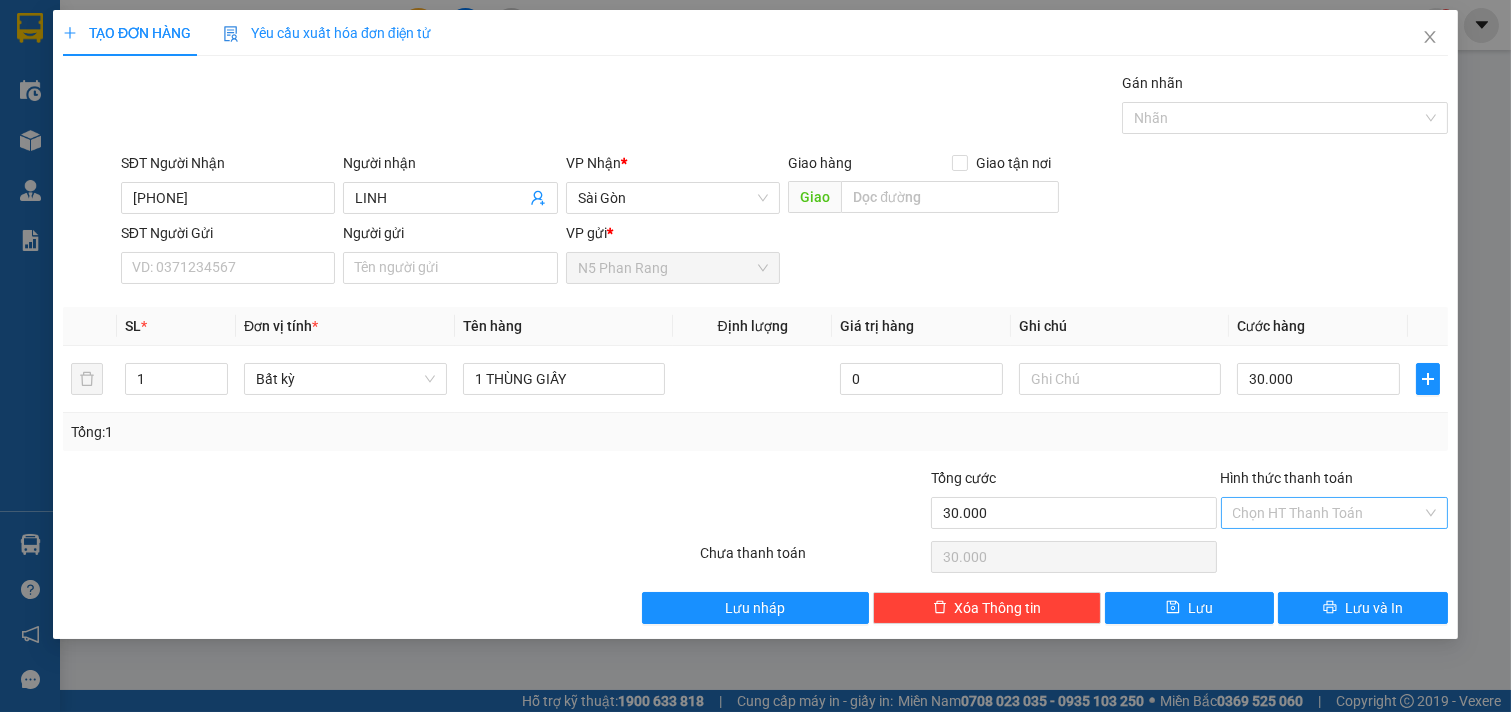 click on "Hình thức thanh toán" at bounding box center (1328, 513) 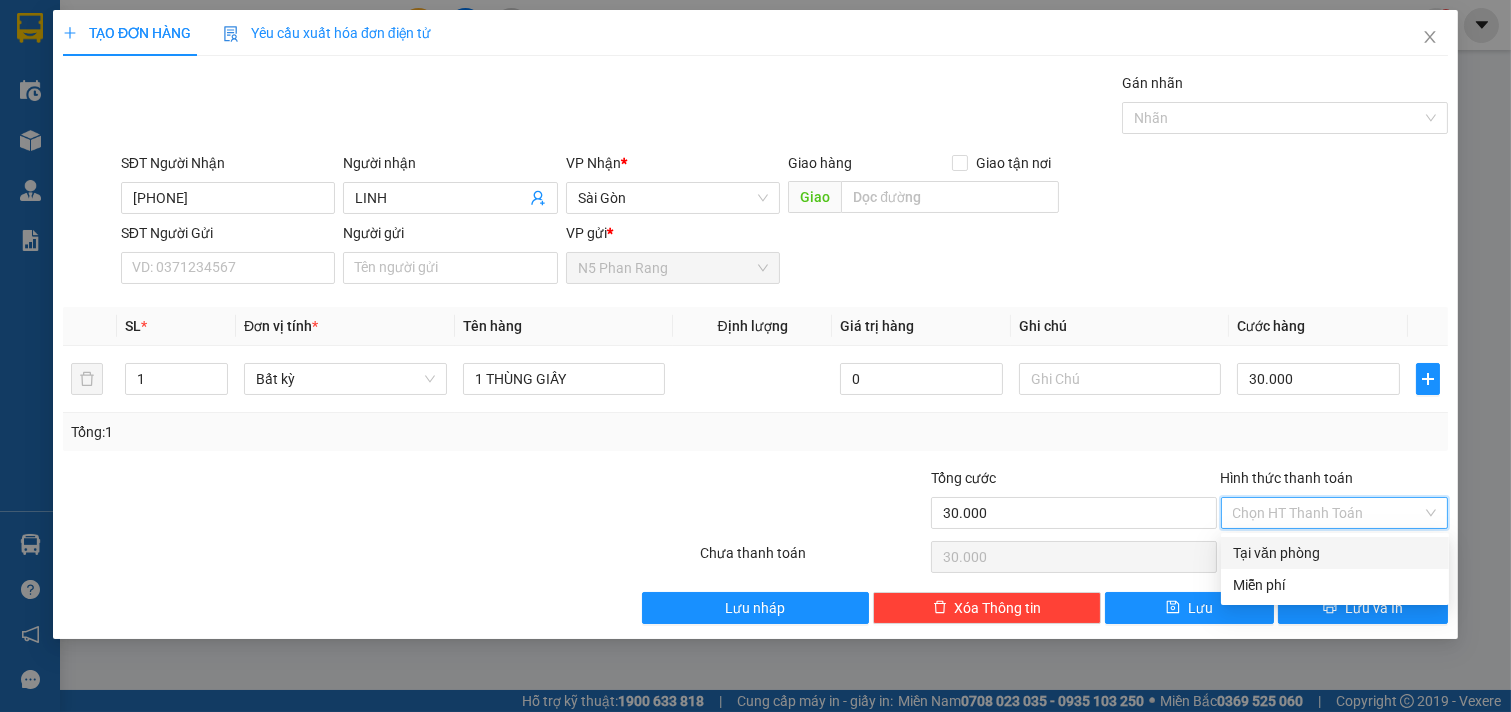 click on "Tại văn phòng" at bounding box center [1335, 553] 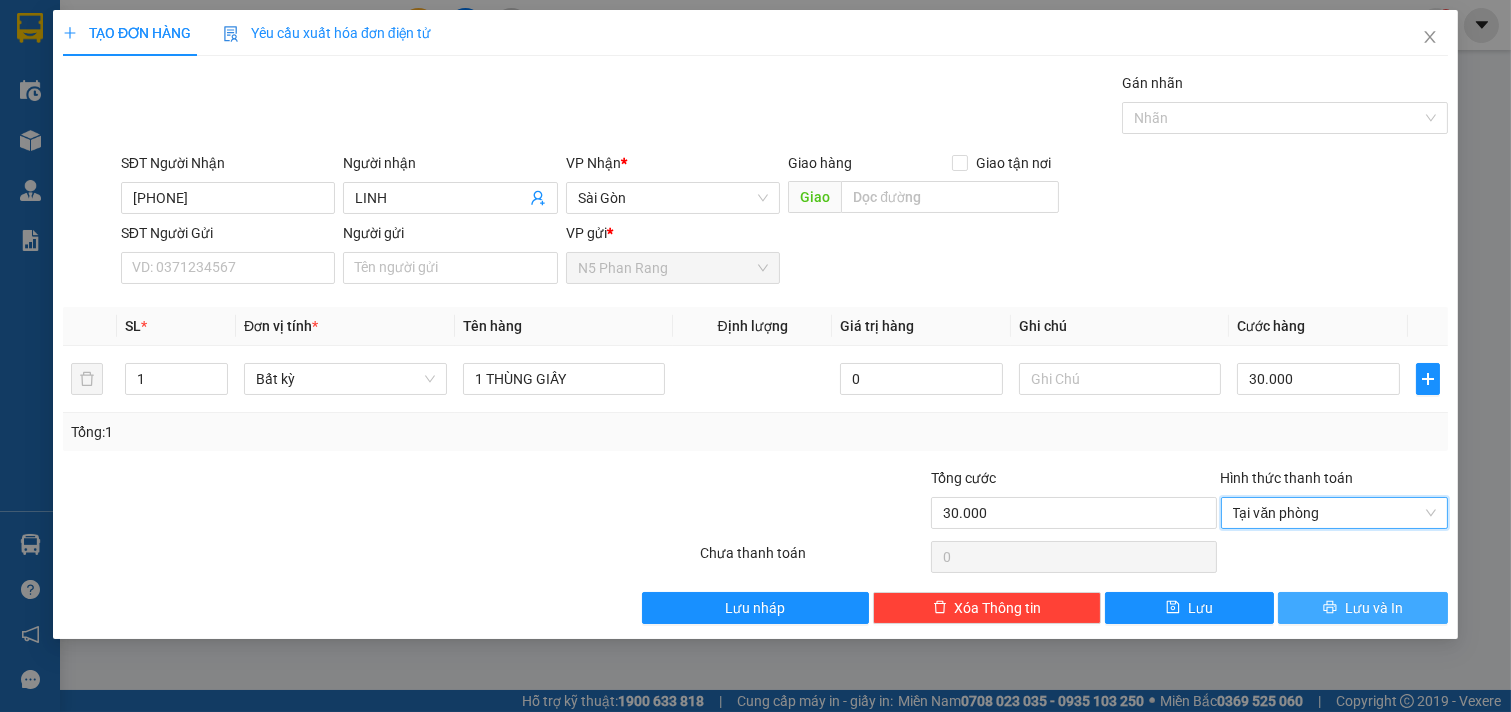 click 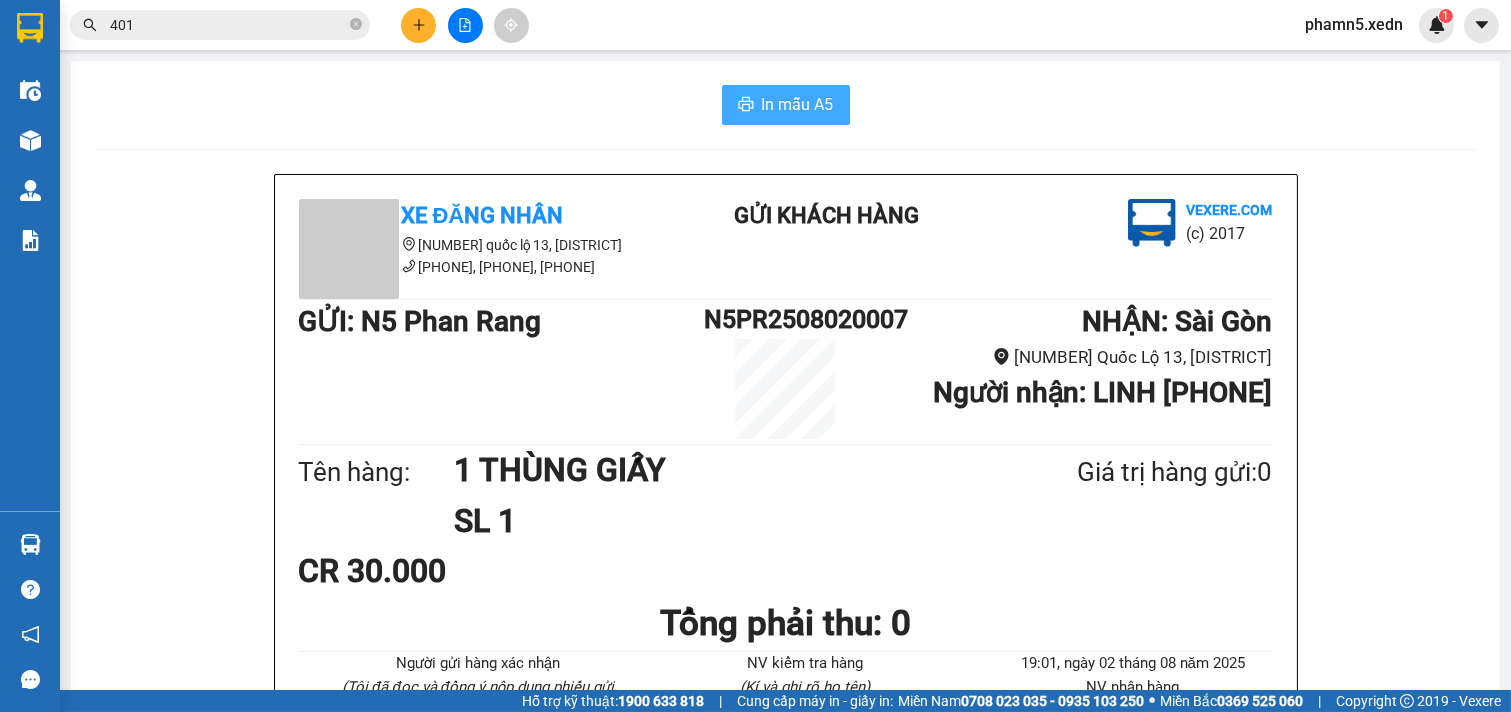 click on "In mẫu A5" at bounding box center (798, 104) 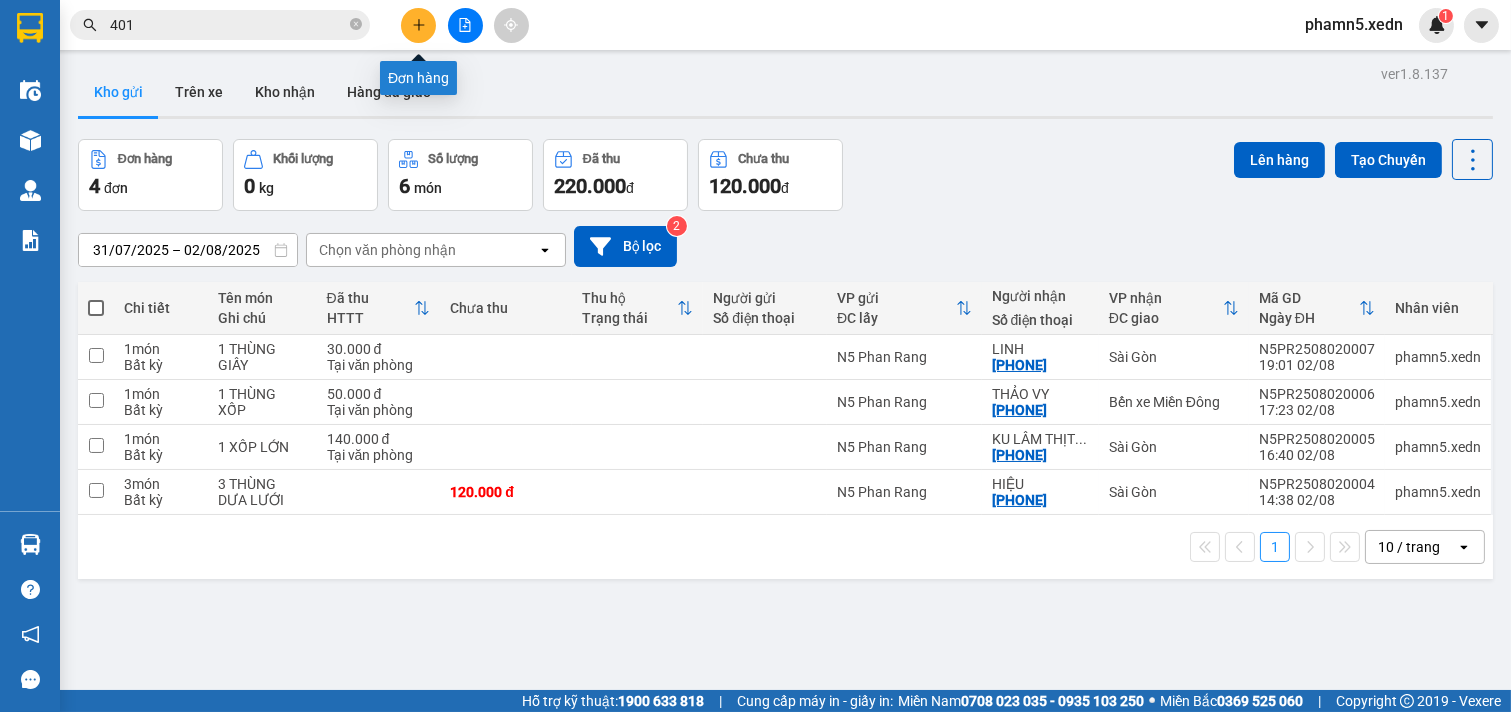 click 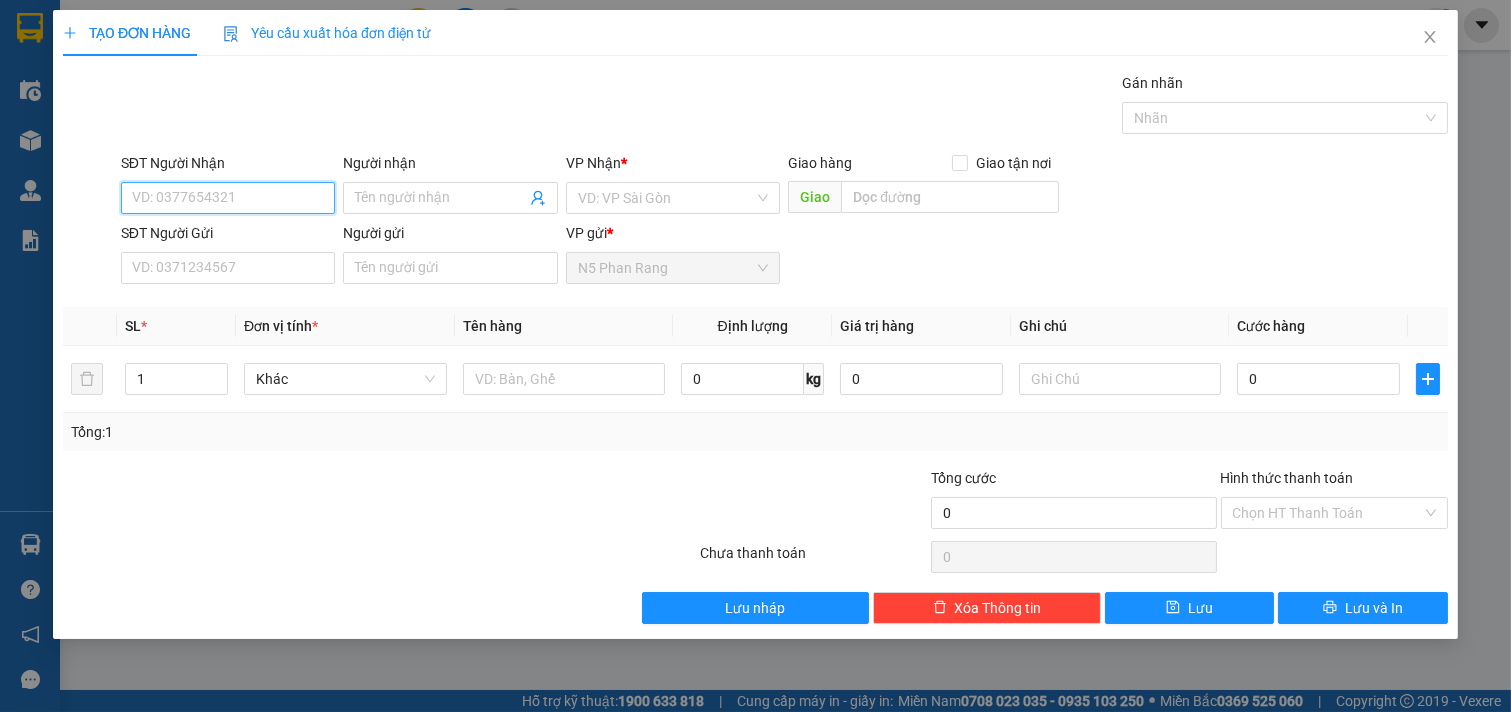 click on "SĐT Người Nhận" at bounding box center (228, 198) 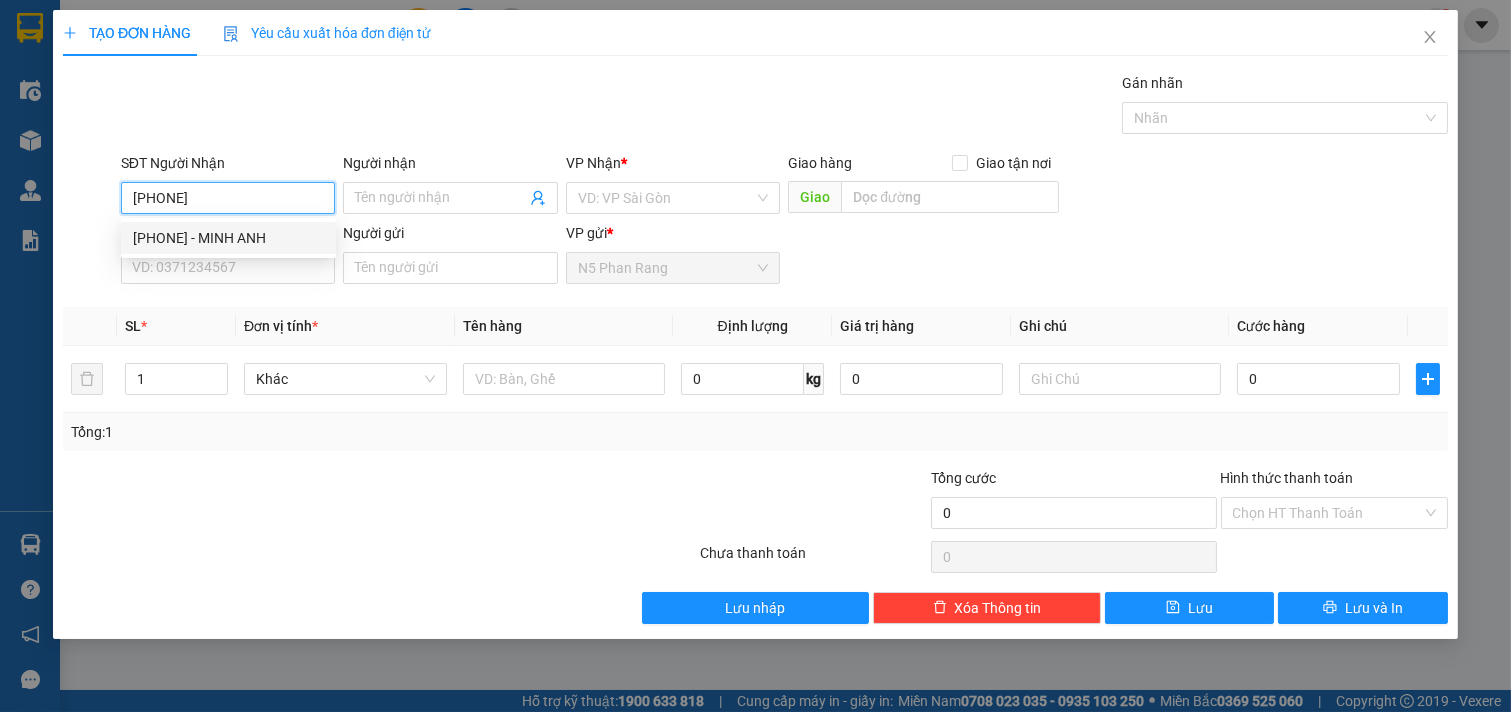 click on "[PHONE] - MINH ANH" at bounding box center (228, 238) 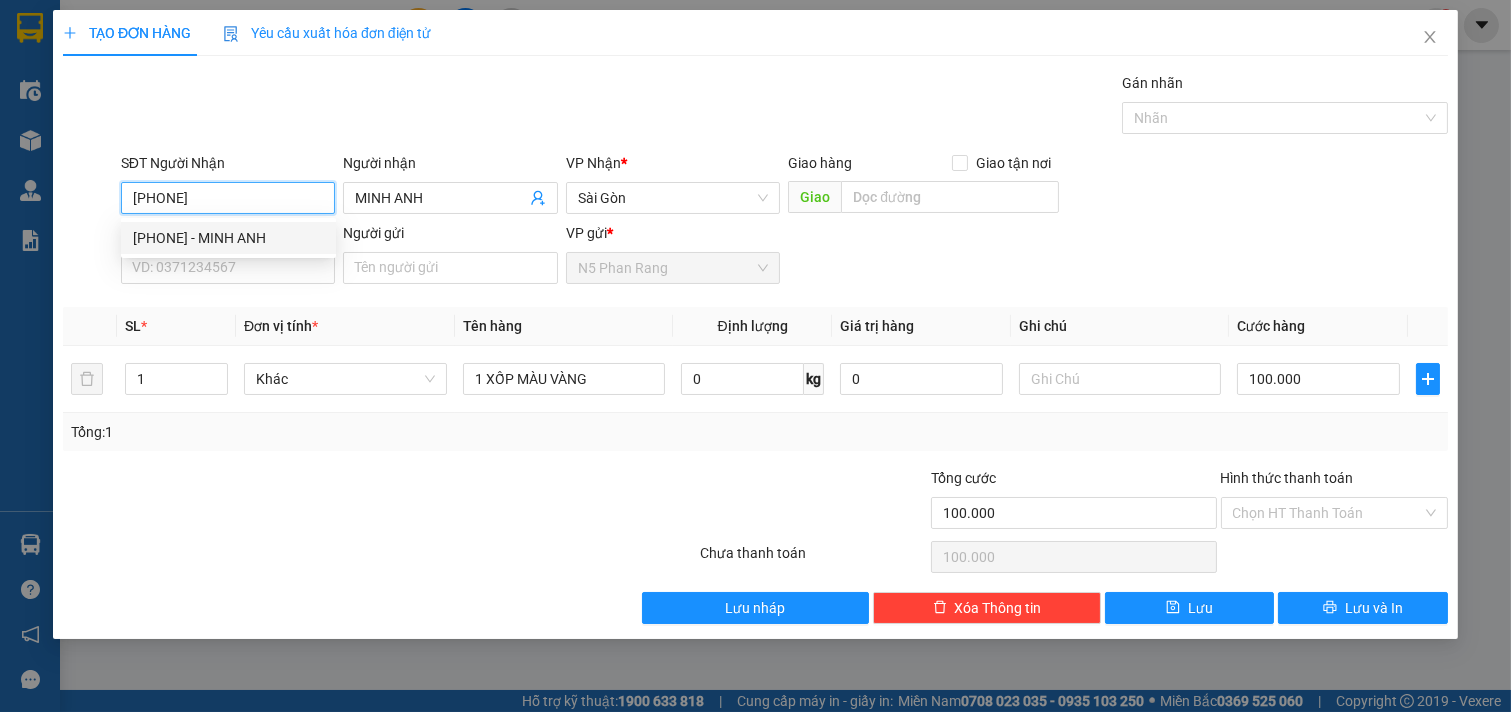 type on "100.000" 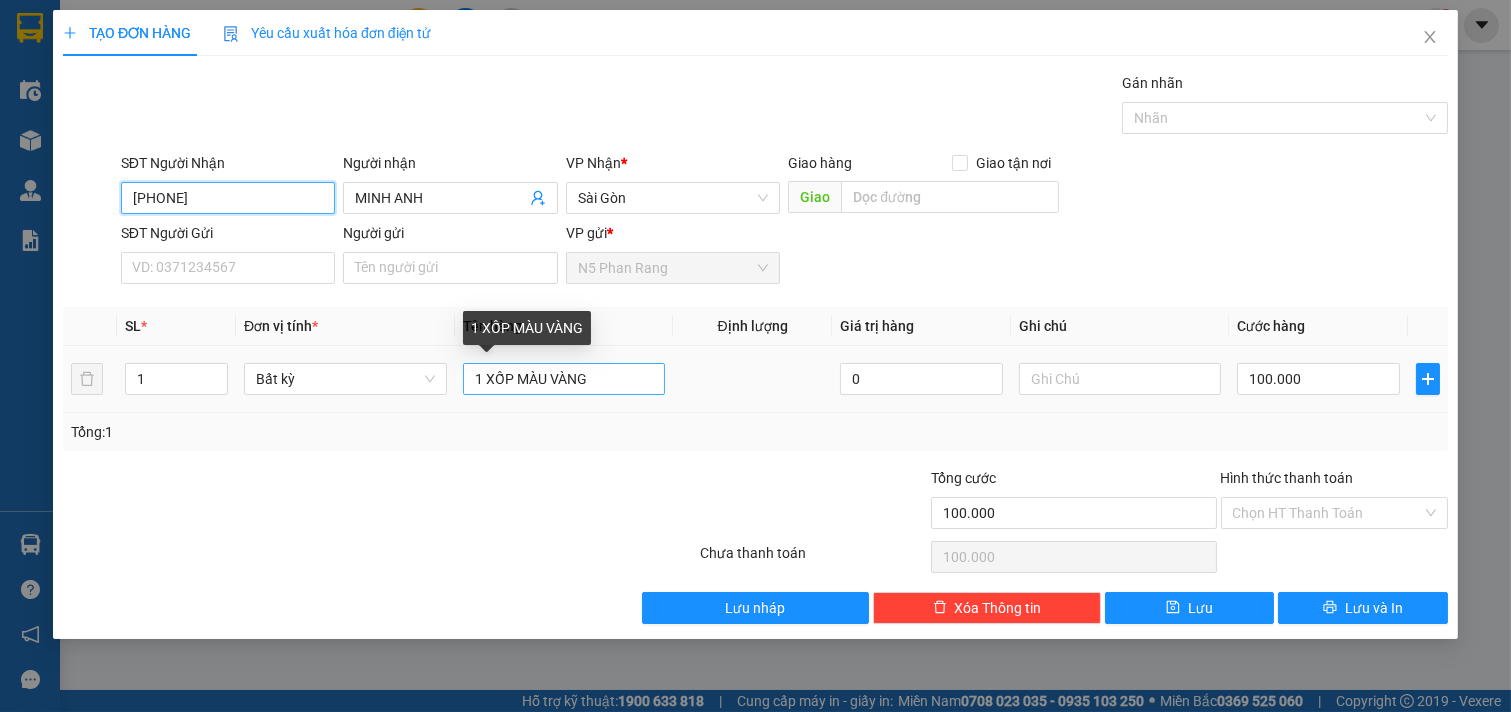 type on "[PHONE]" 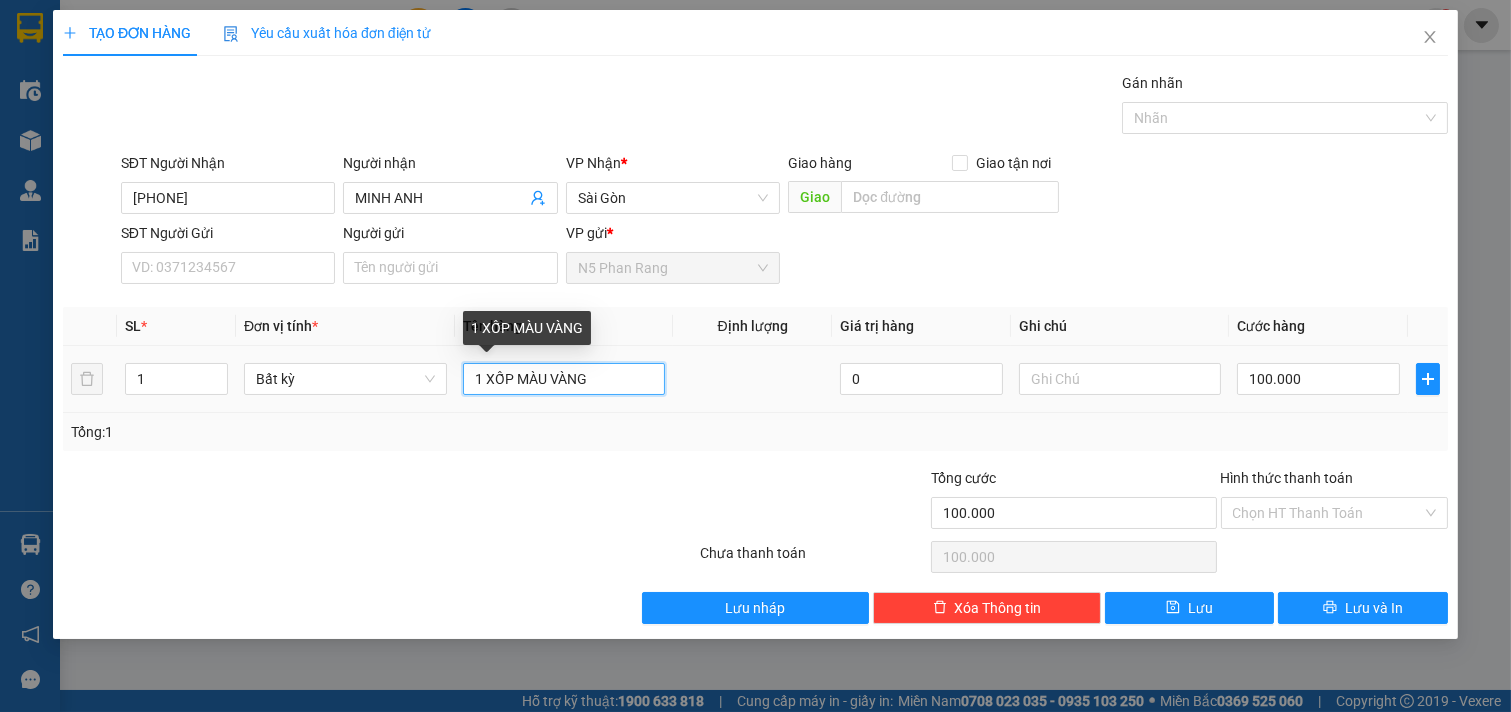 click on "1 XỐP MÀU VÀNG" at bounding box center (564, 379) 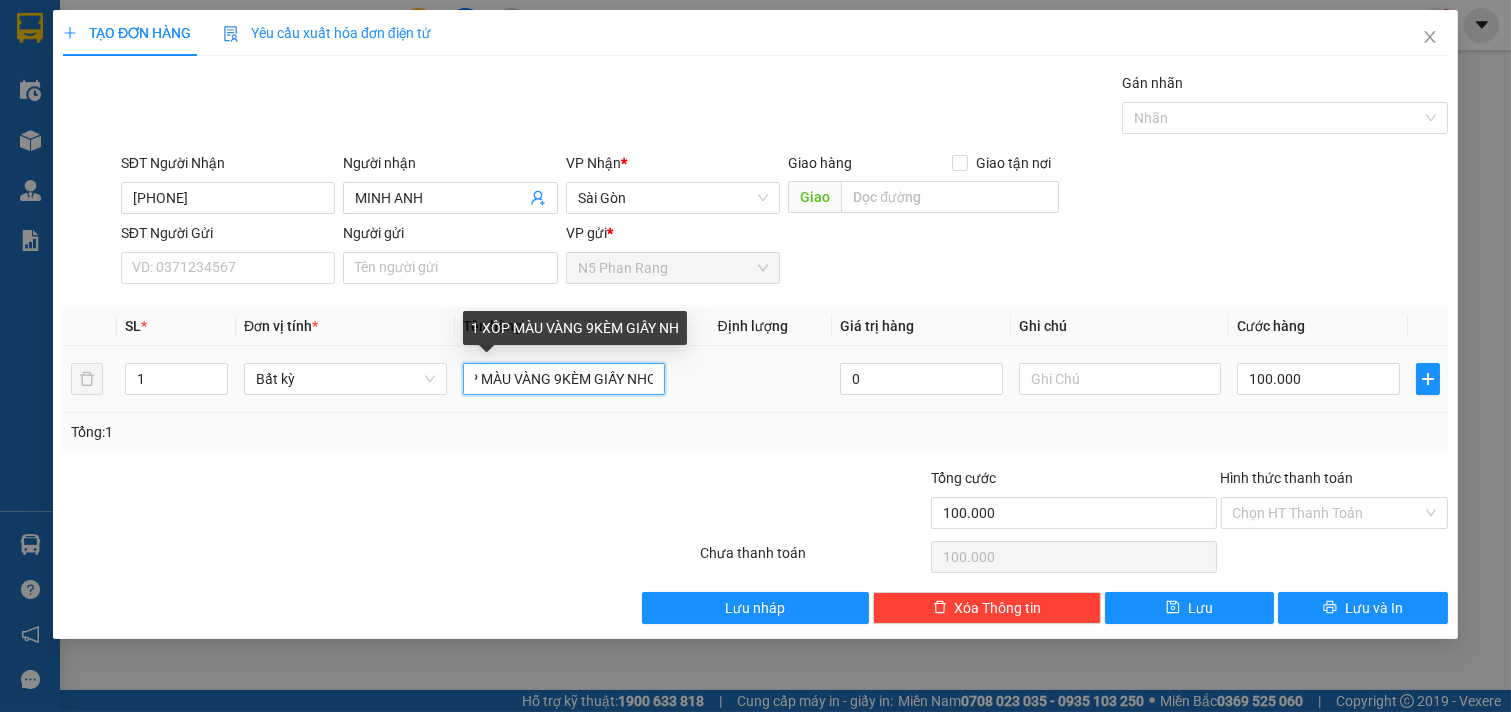 scroll, scrollTop: 0, scrollLeft: 43, axis: horizontal 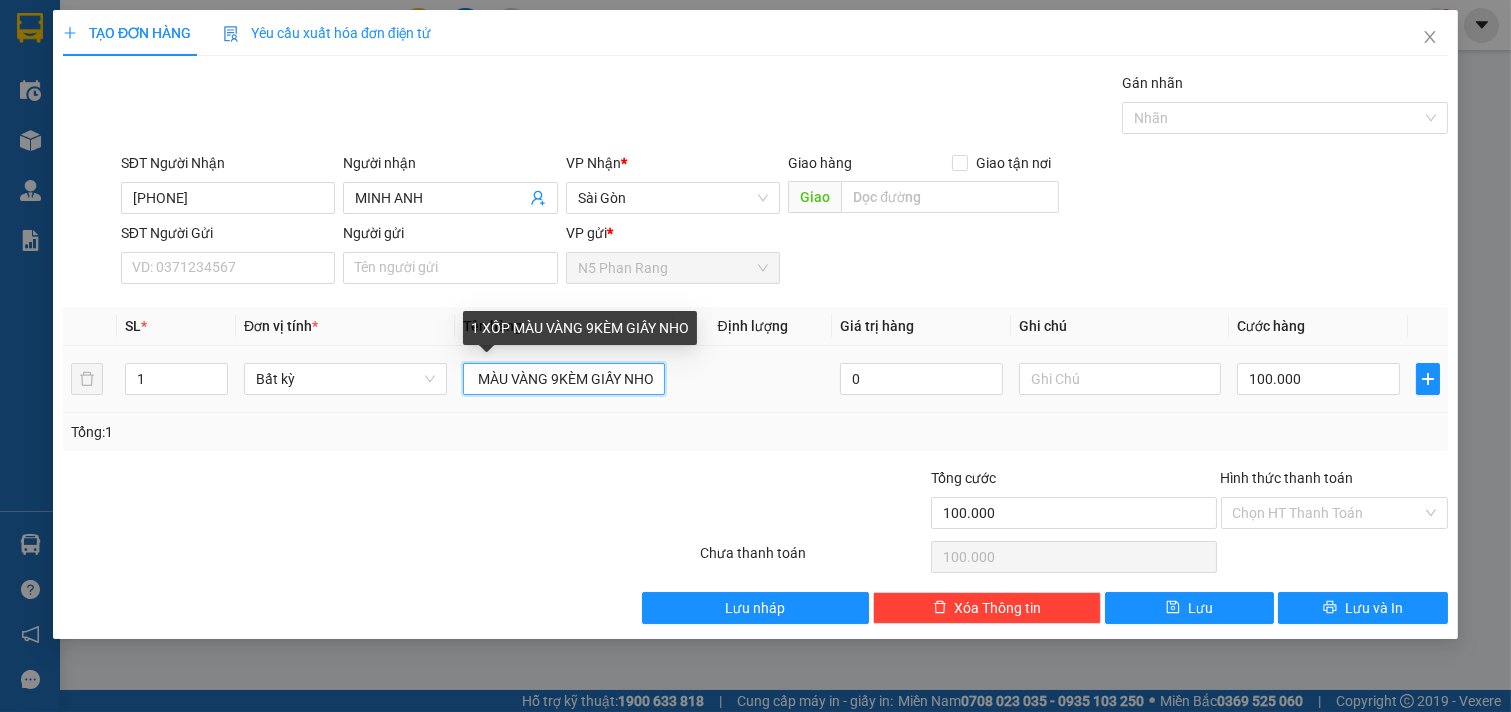 click on "1 XỐP MÀU VÀNG 9KÈM GIẤY NHO" at bounding box center (564, 379) 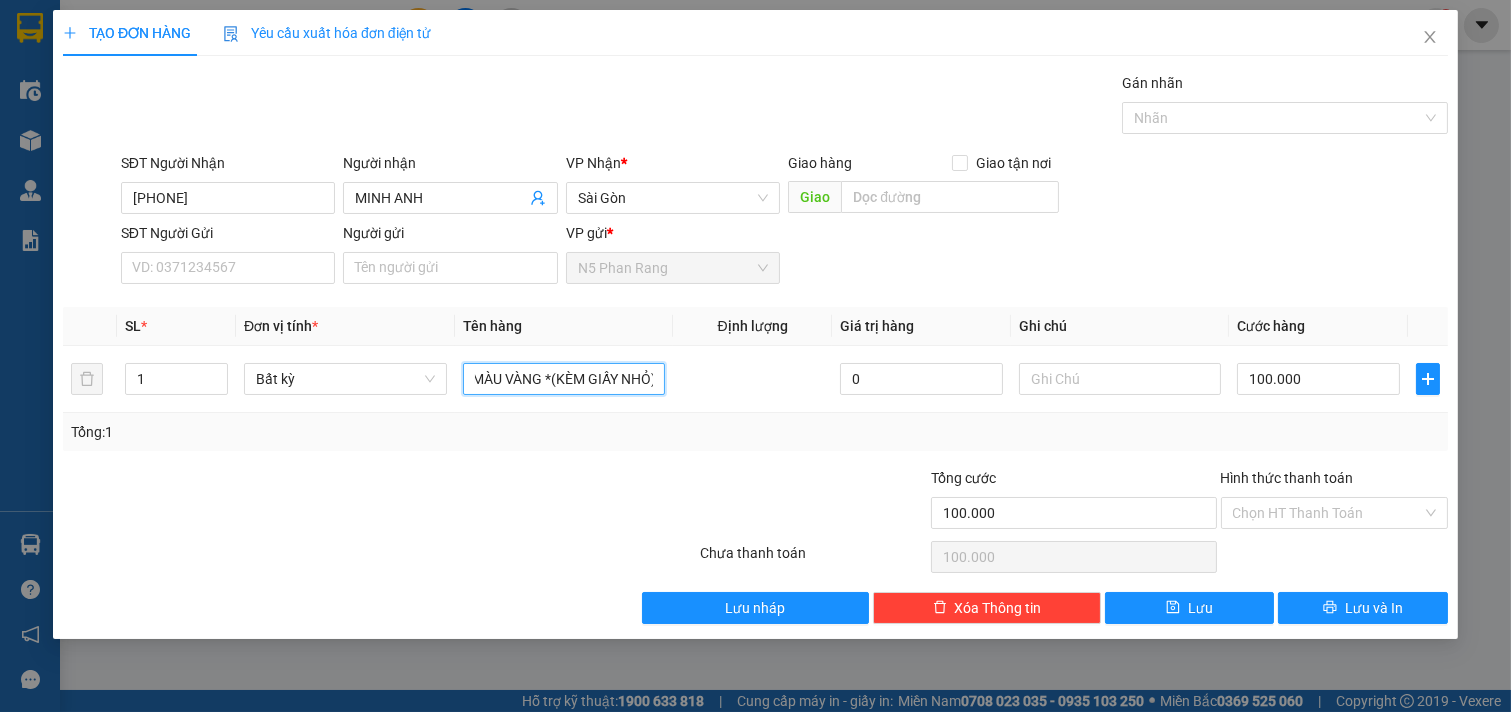 scroll, scrollTop: 0, scrollLeft: 50, axis: horizontal 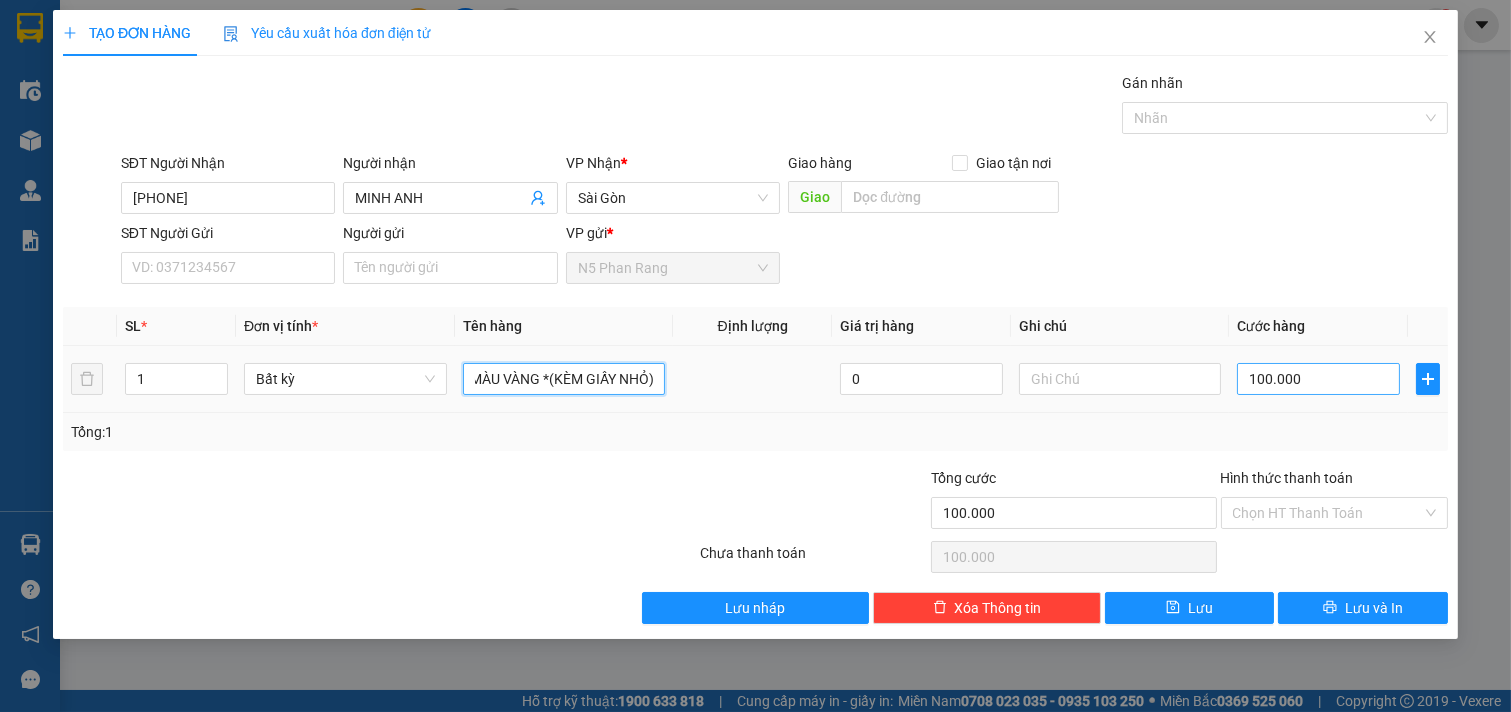 type on "1 XỐP MÀU VÀNG *(KÈM GIẤY NHỎ)" 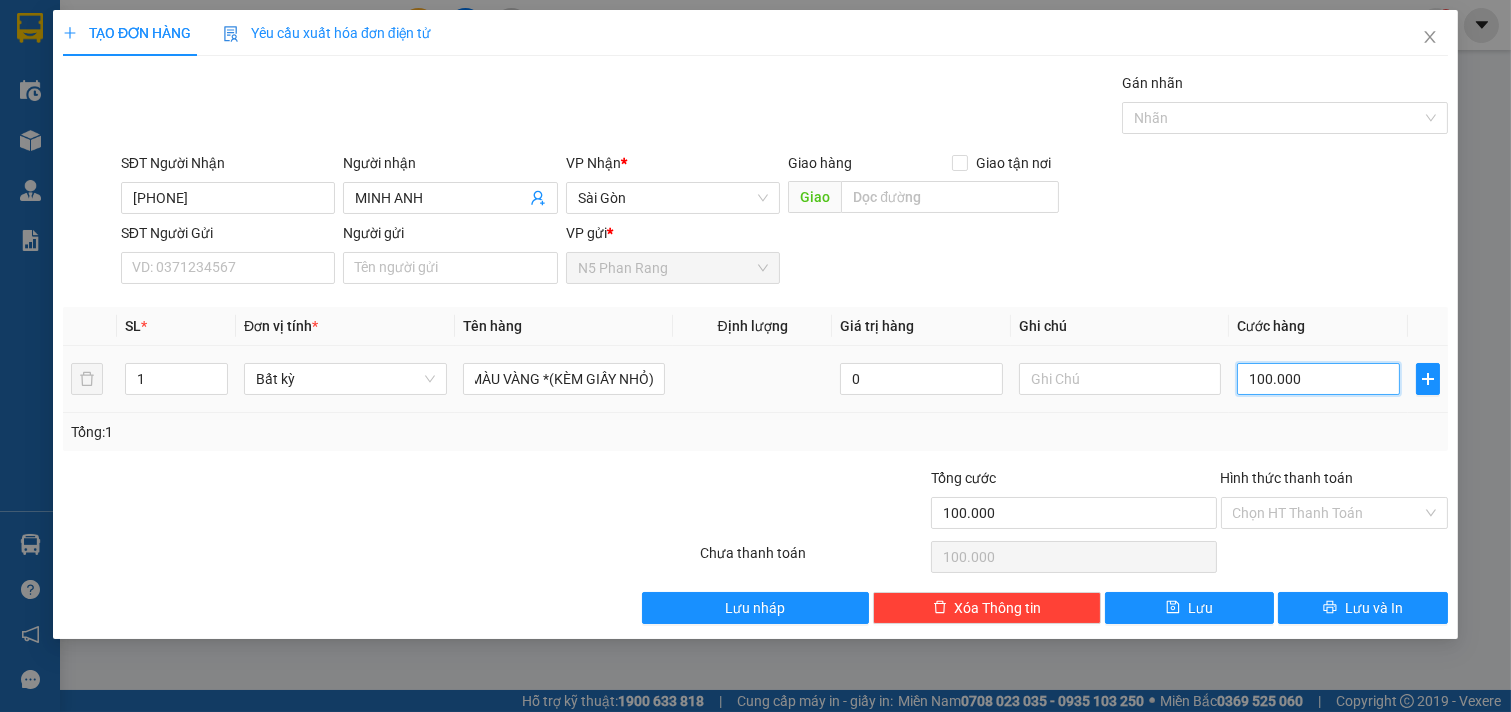 scroll, scrollTop: 0, scrollLeft: 0, axis: both 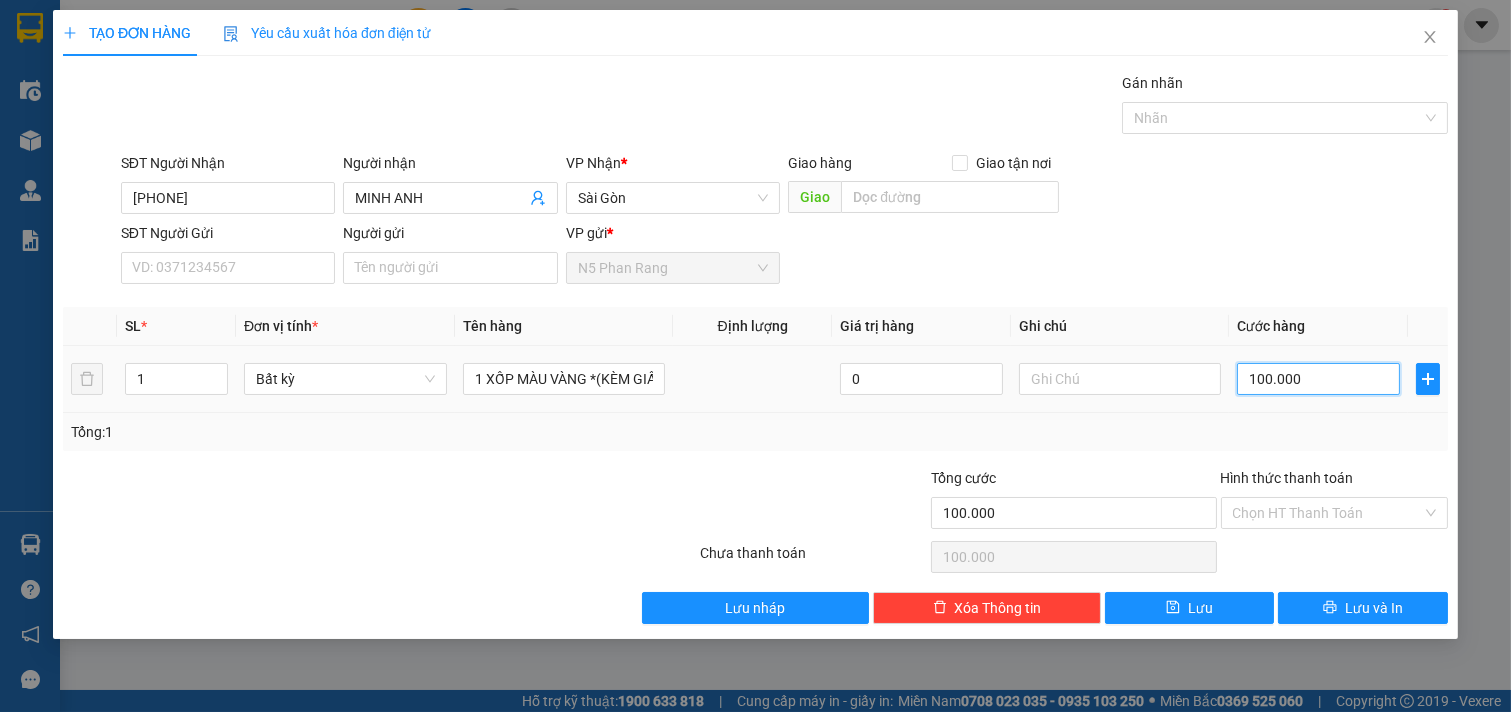 click on "100.000" at bounding box center (1318, 379) 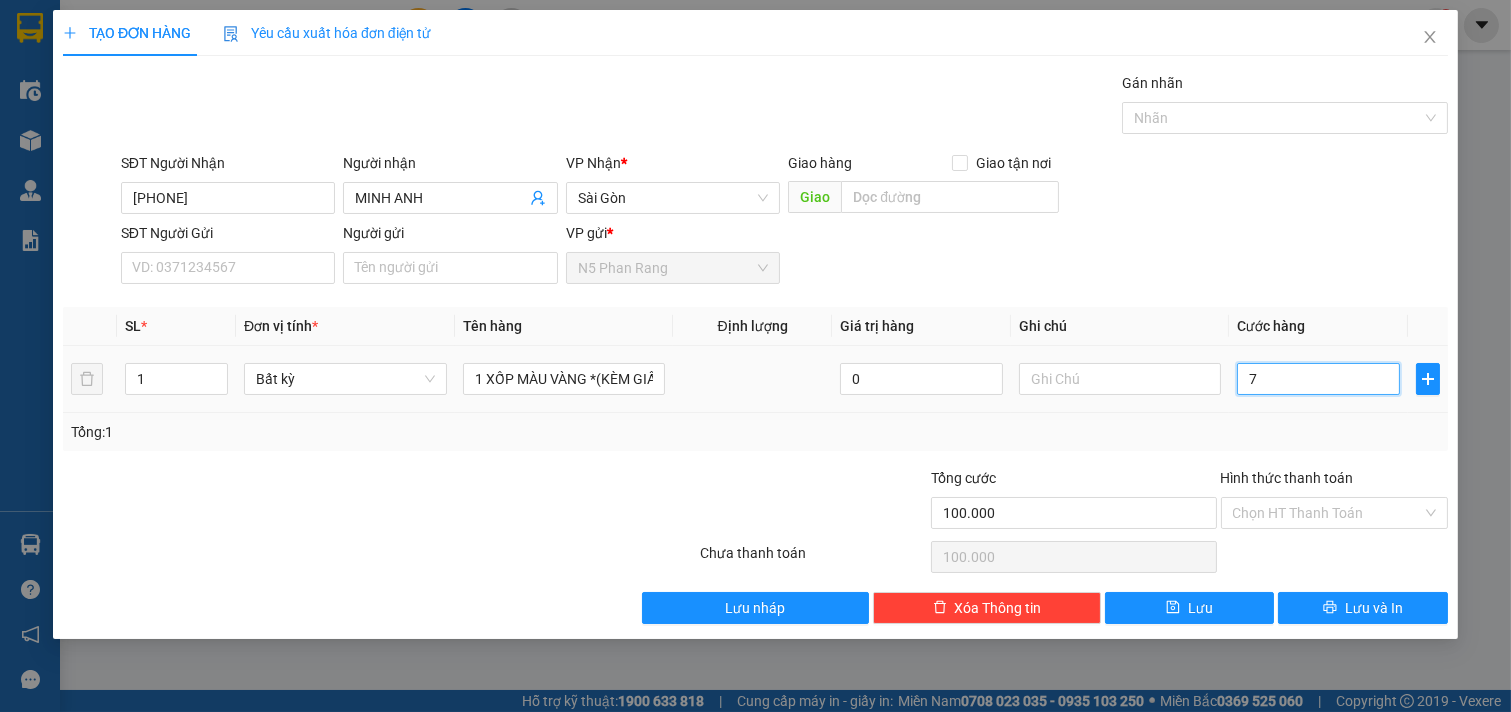 type on "7" 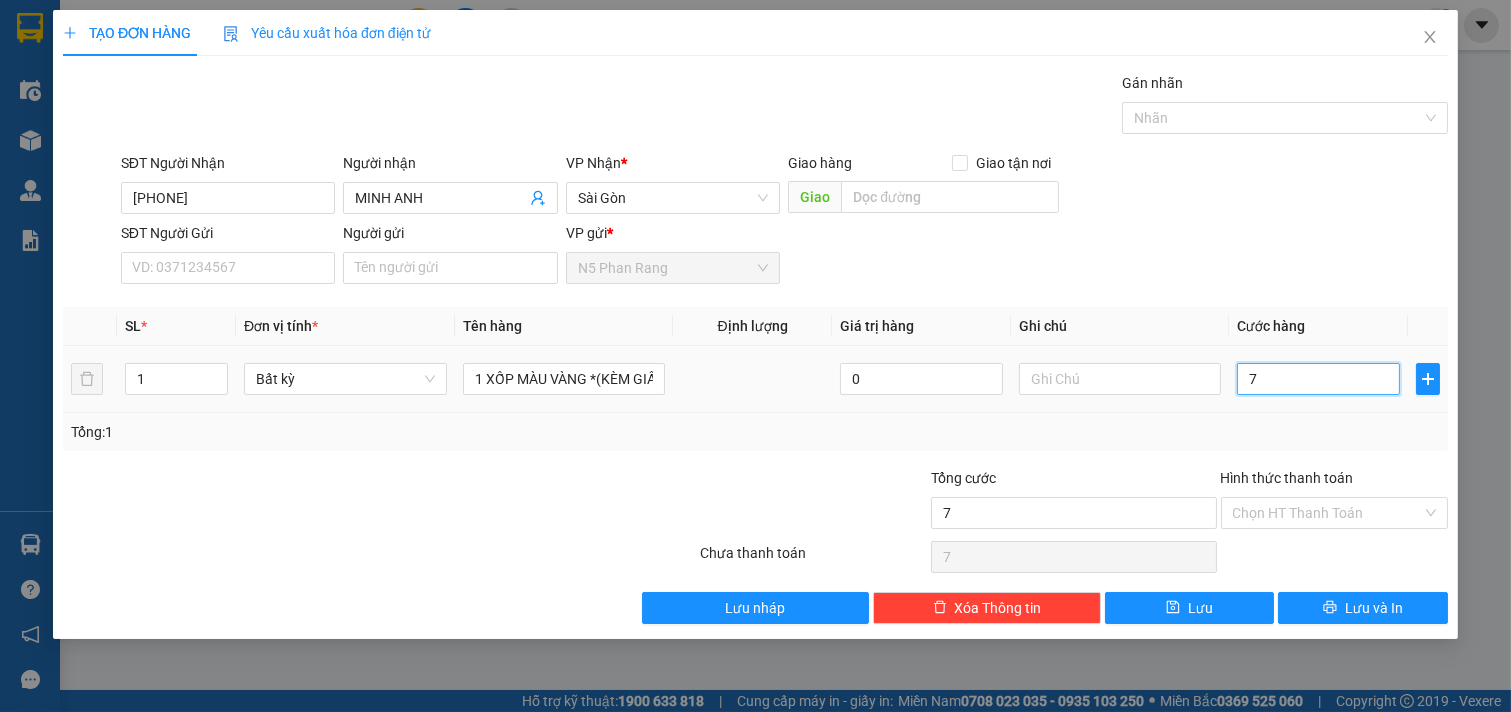type on "70" 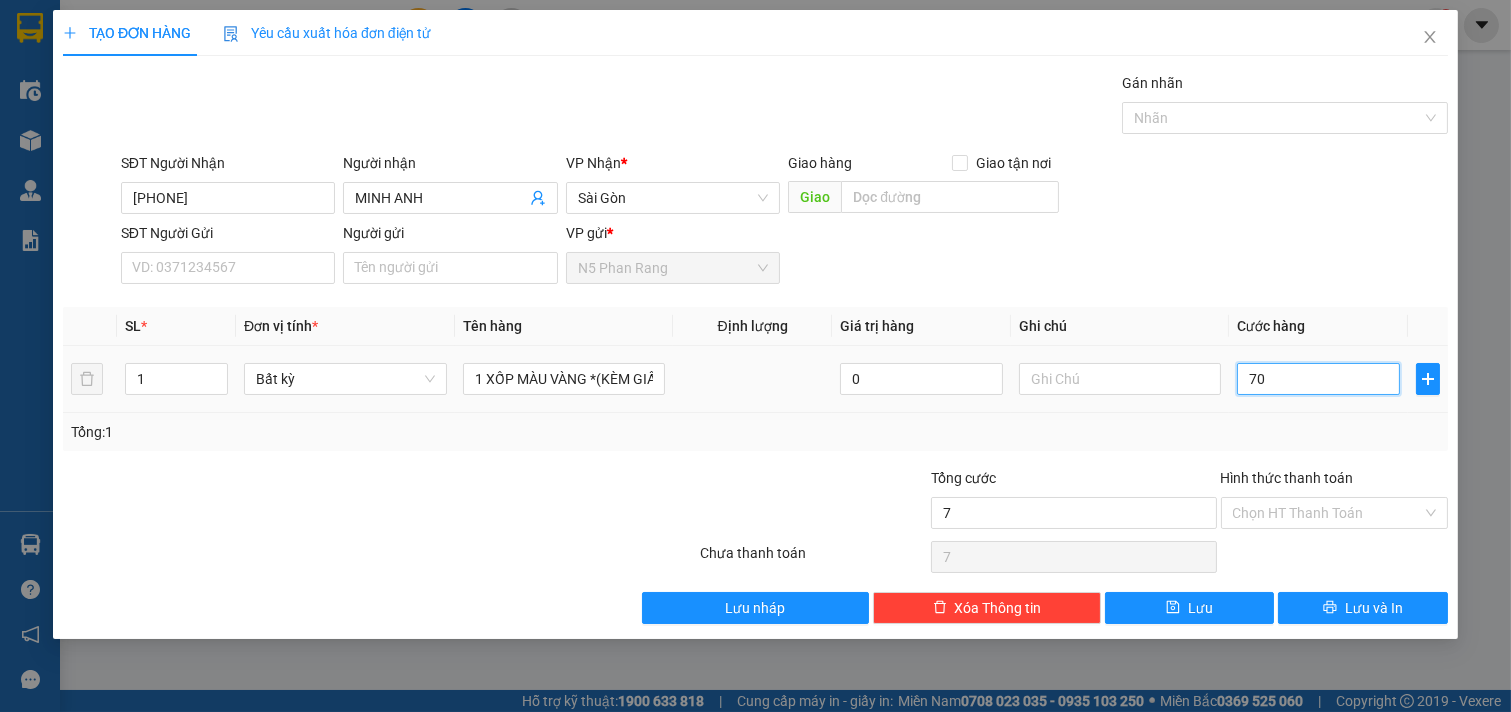 type on "70" 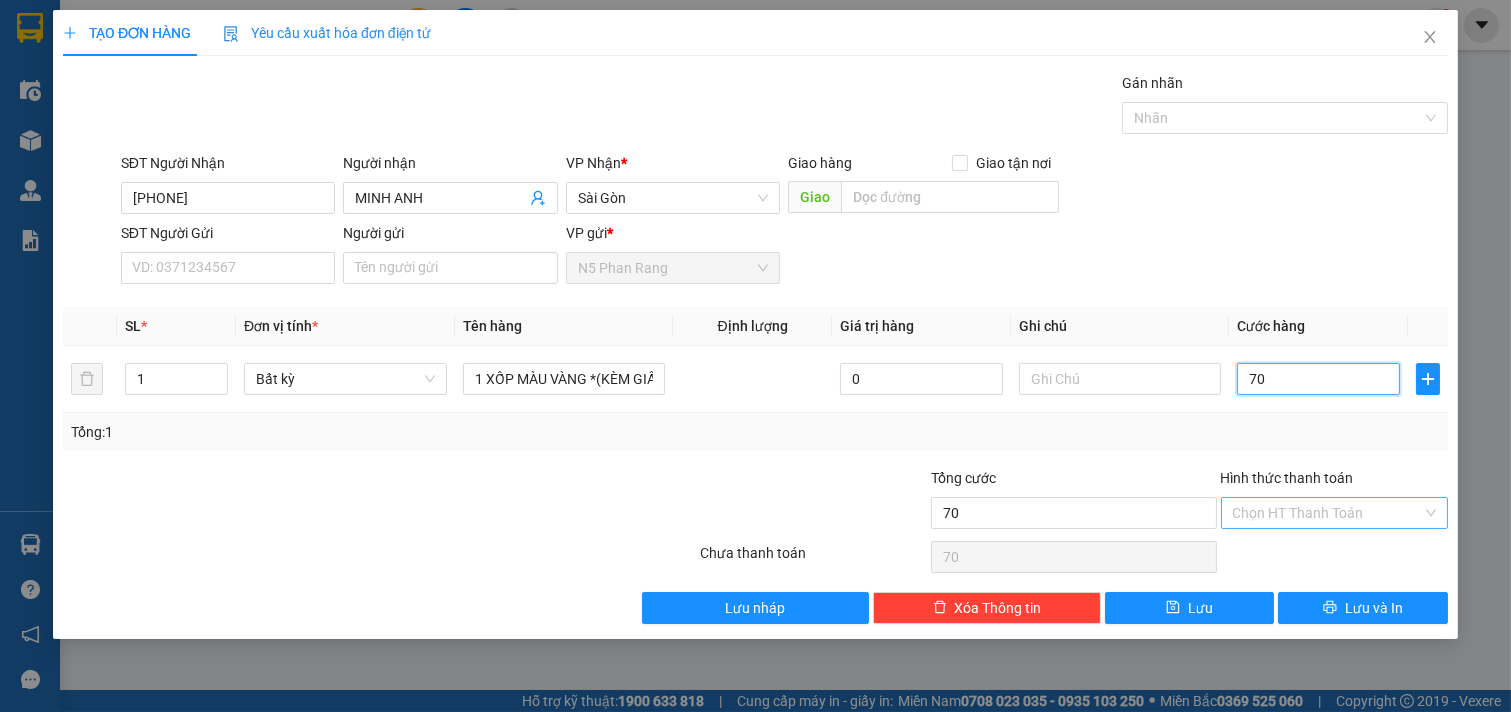 type on "70" 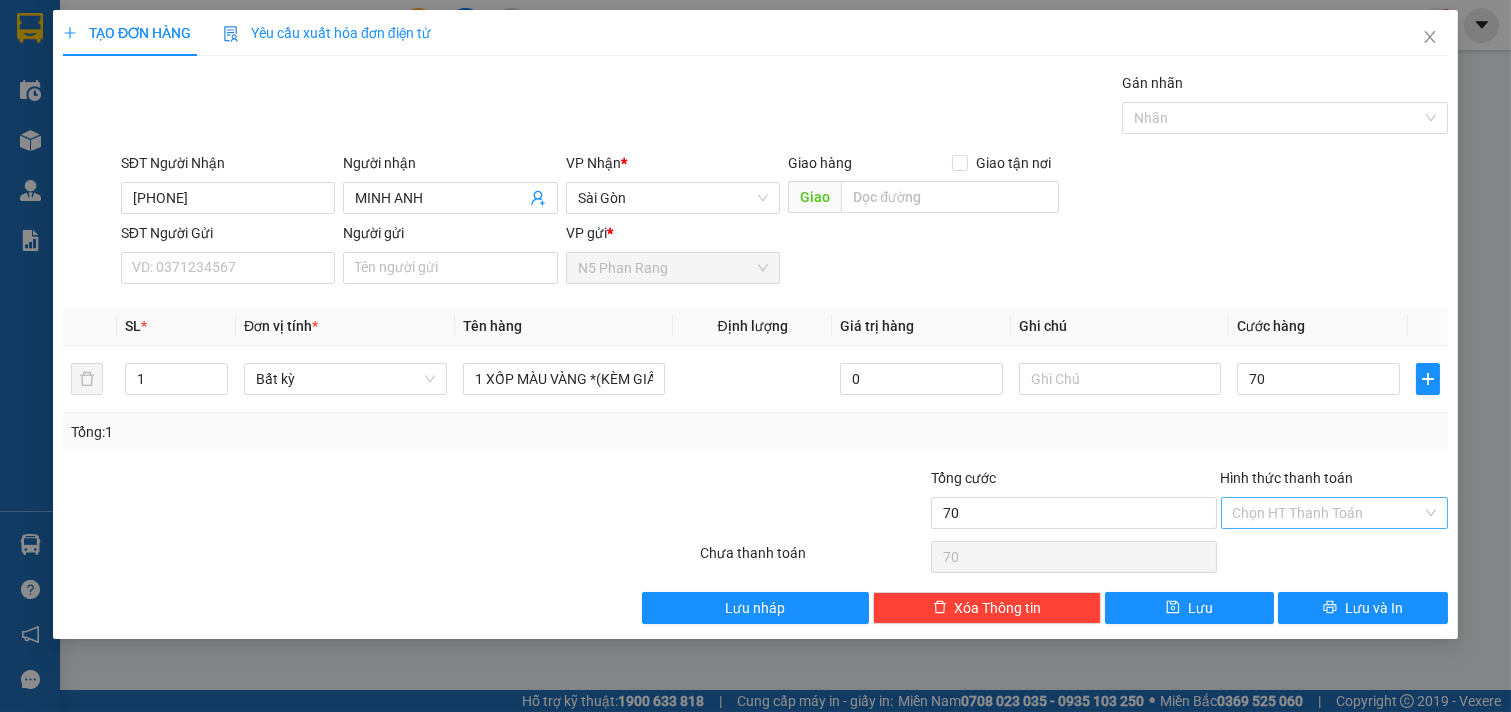 click on "Hình thức thanh toán" at bounding box center (1328, 513) 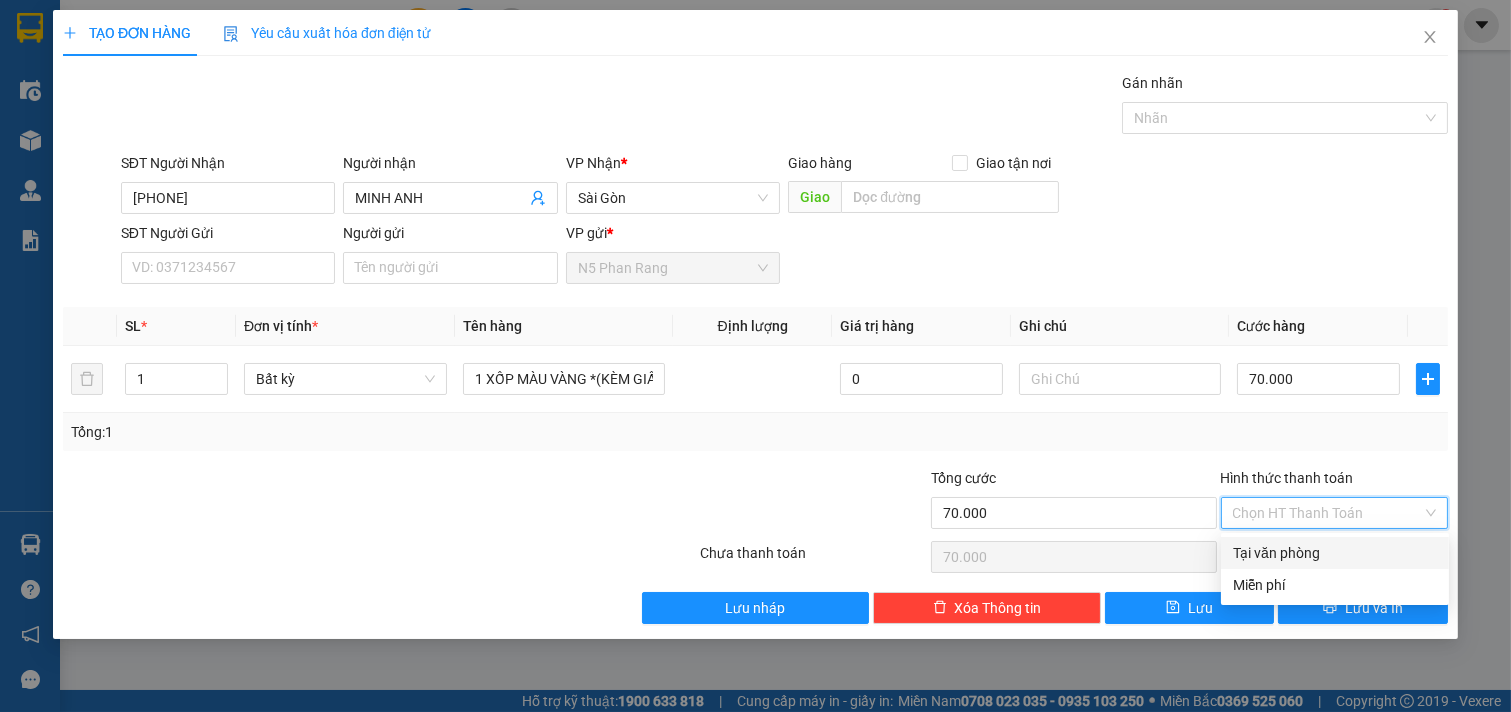 click on "Tại văn phòng" at bounding box center (1335, 553) 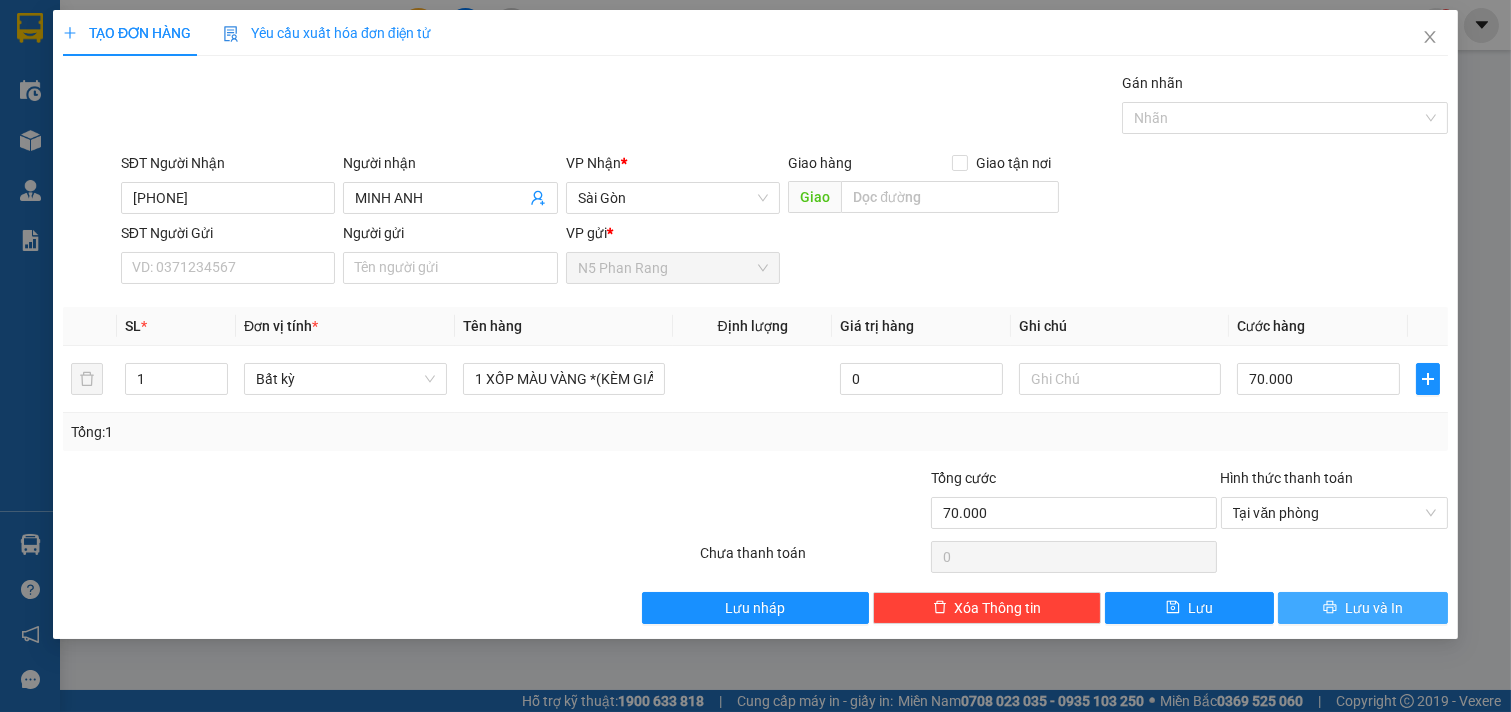 click on "Lưu và In" at bounding box center [1363, 608] 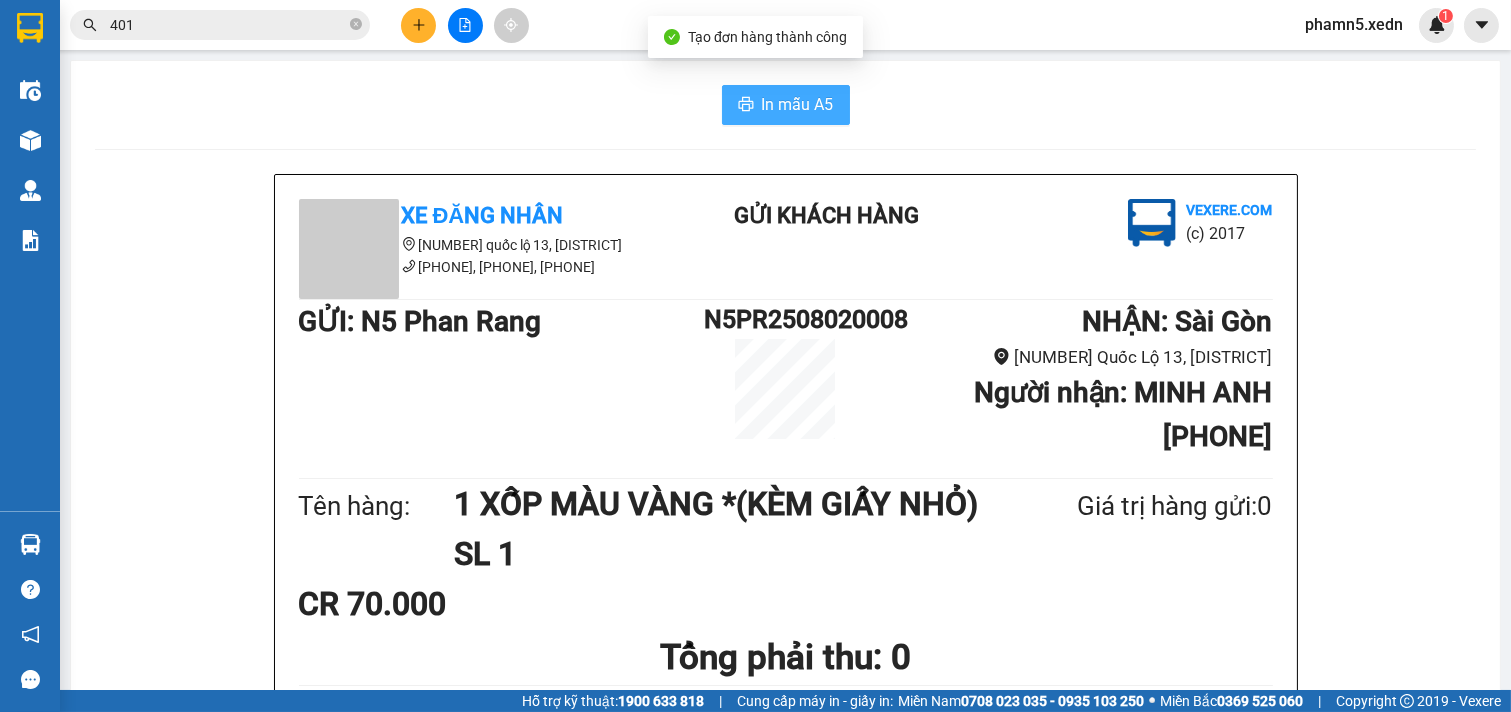click on "In mẫu A5" at bounding box center (798, 104) 